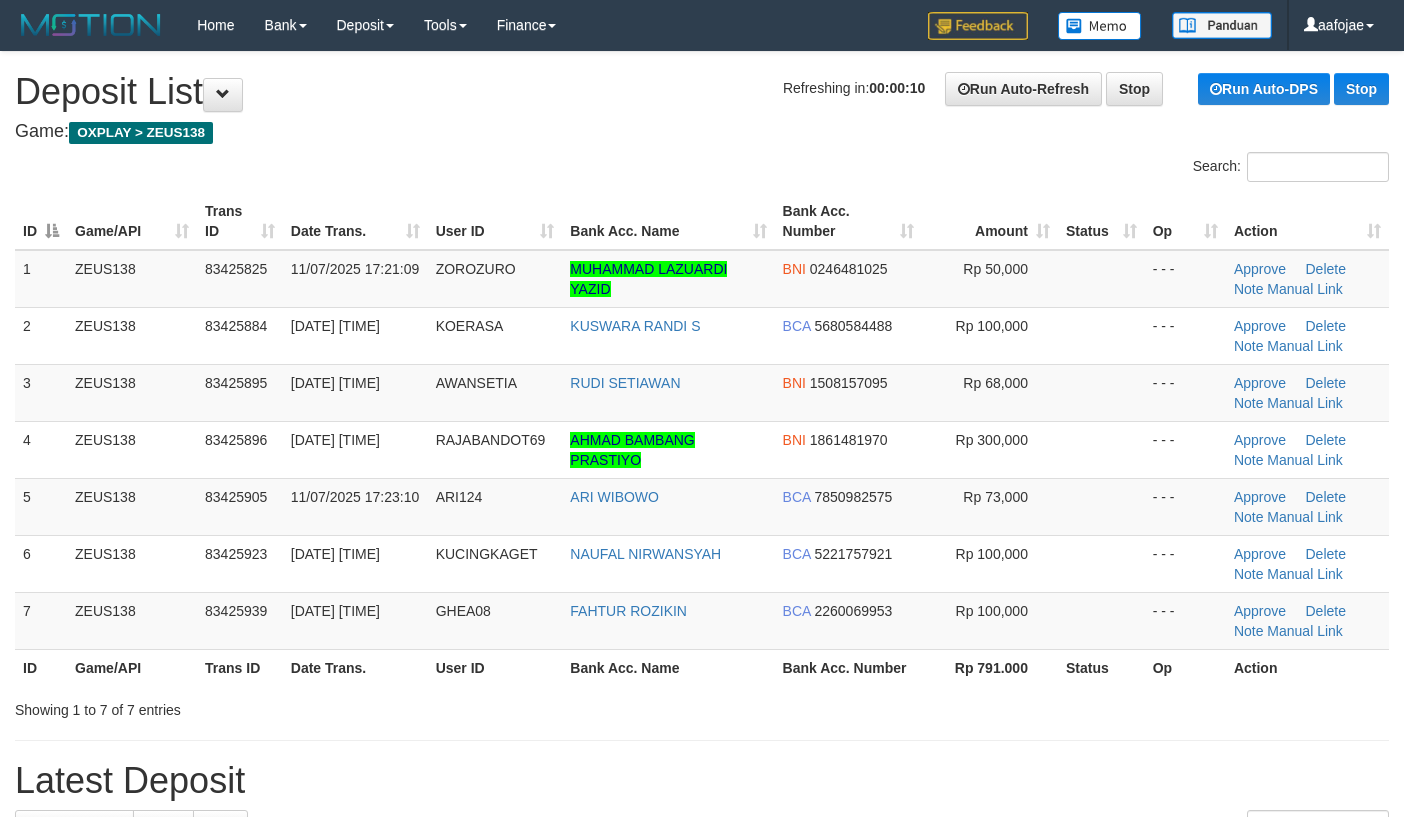 scroll, scrollTop: 0, scrollLeft: 0, axis: both 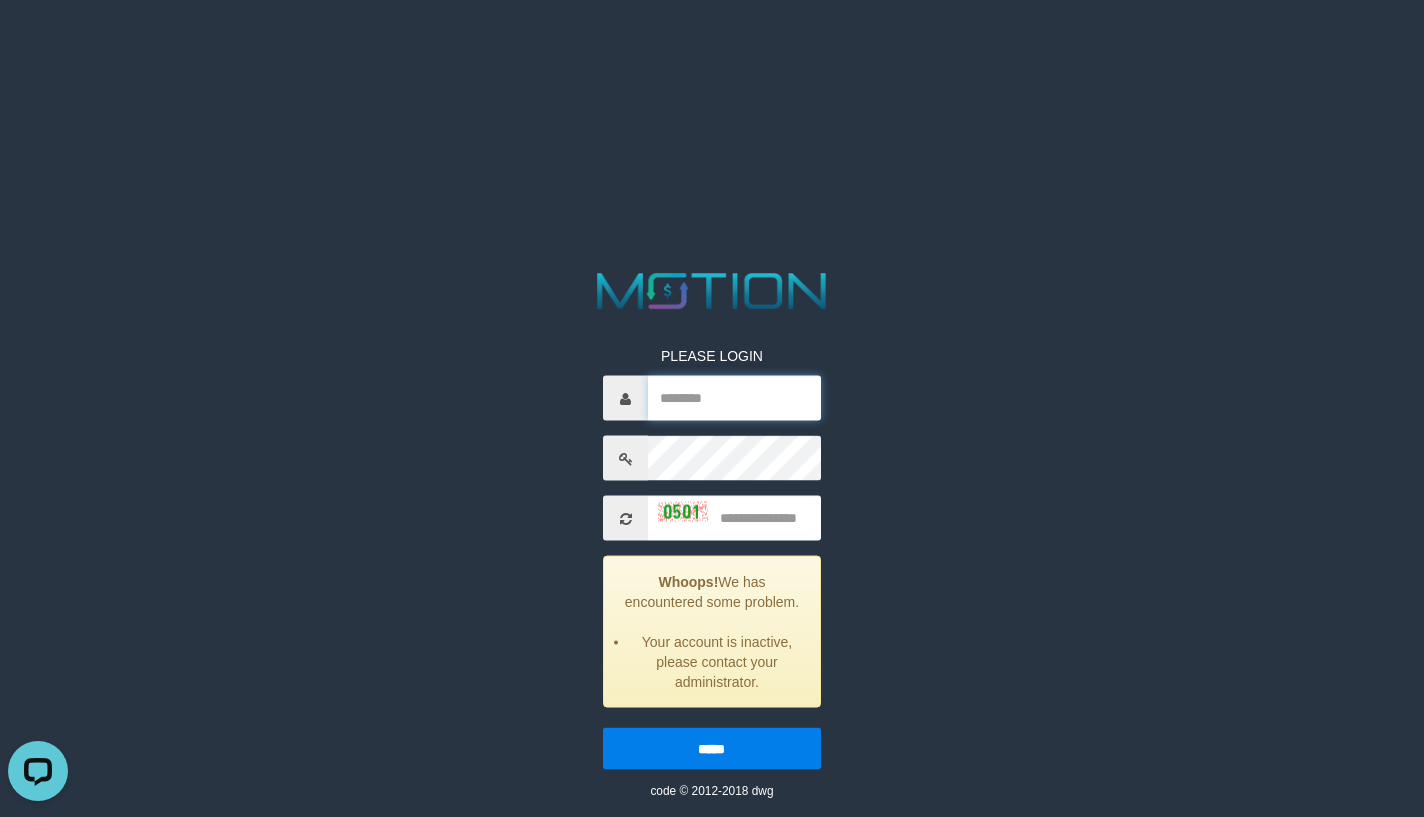 type on "*******" 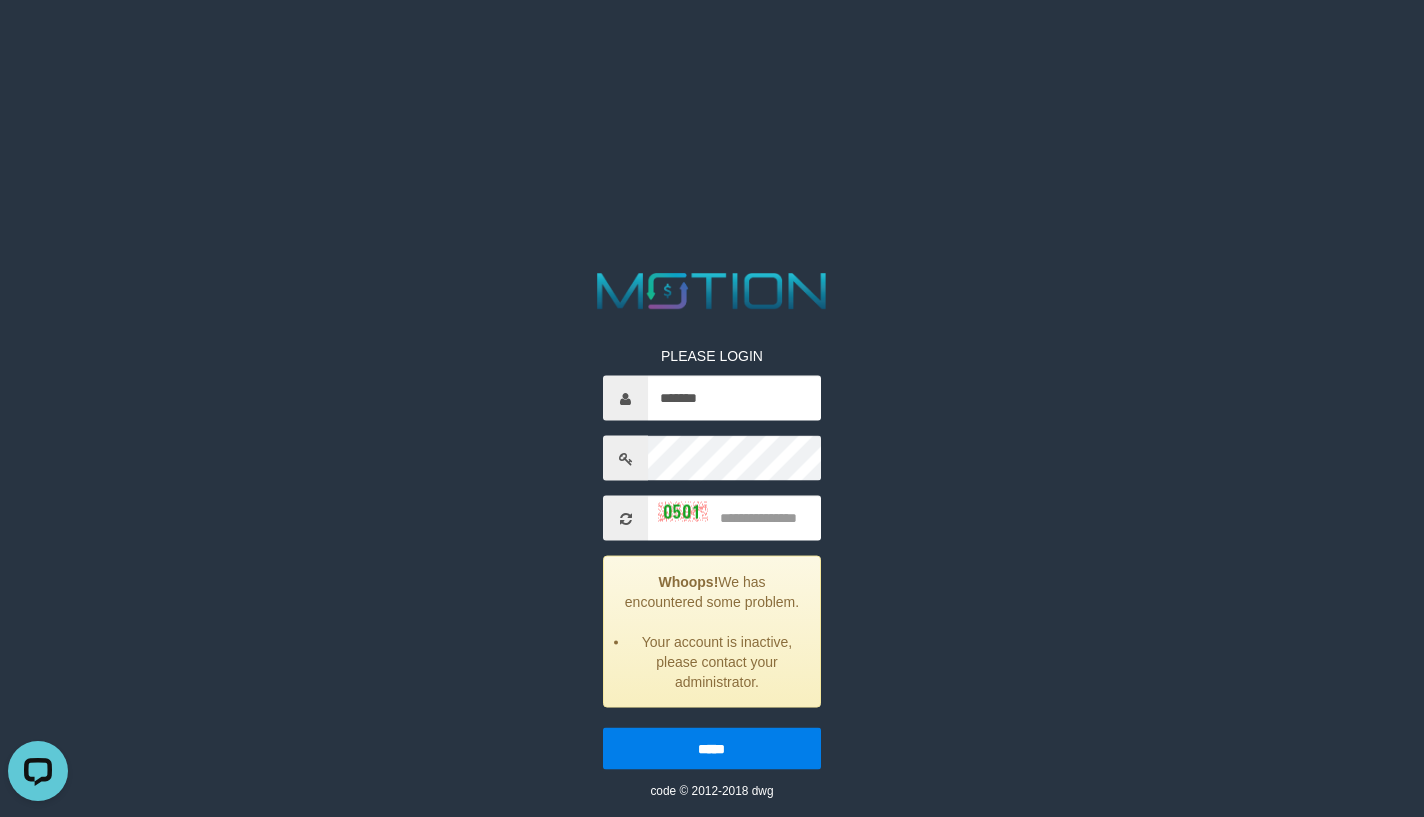 click on "PLEASE LOGIN
*******
Whoops!  We has encountered some problem.
Your account is inactive, please contact your administrator.
*****
code © 2012-2018 dwg" at bounding box center (712, 25) 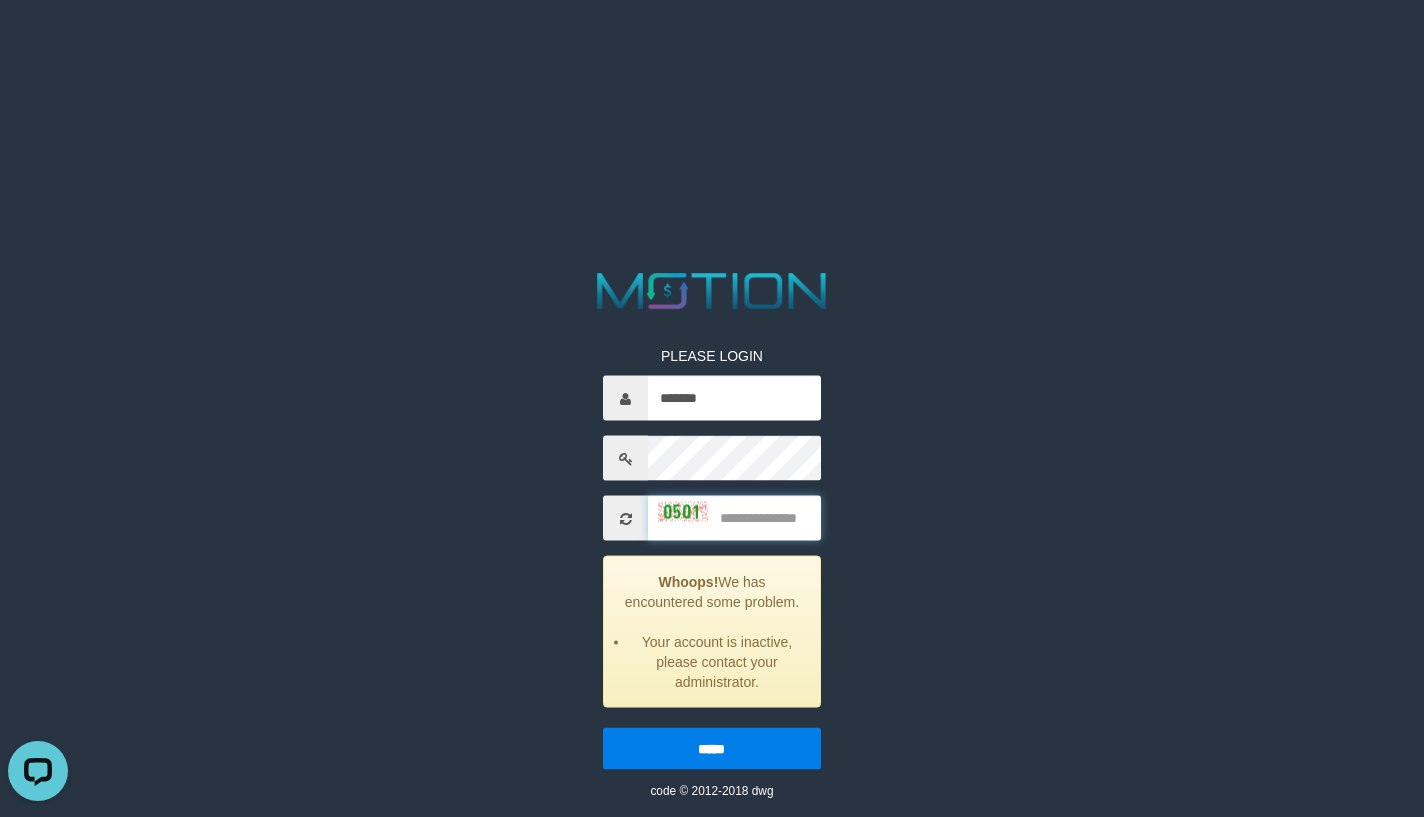 click at bounding box center [734, 518] 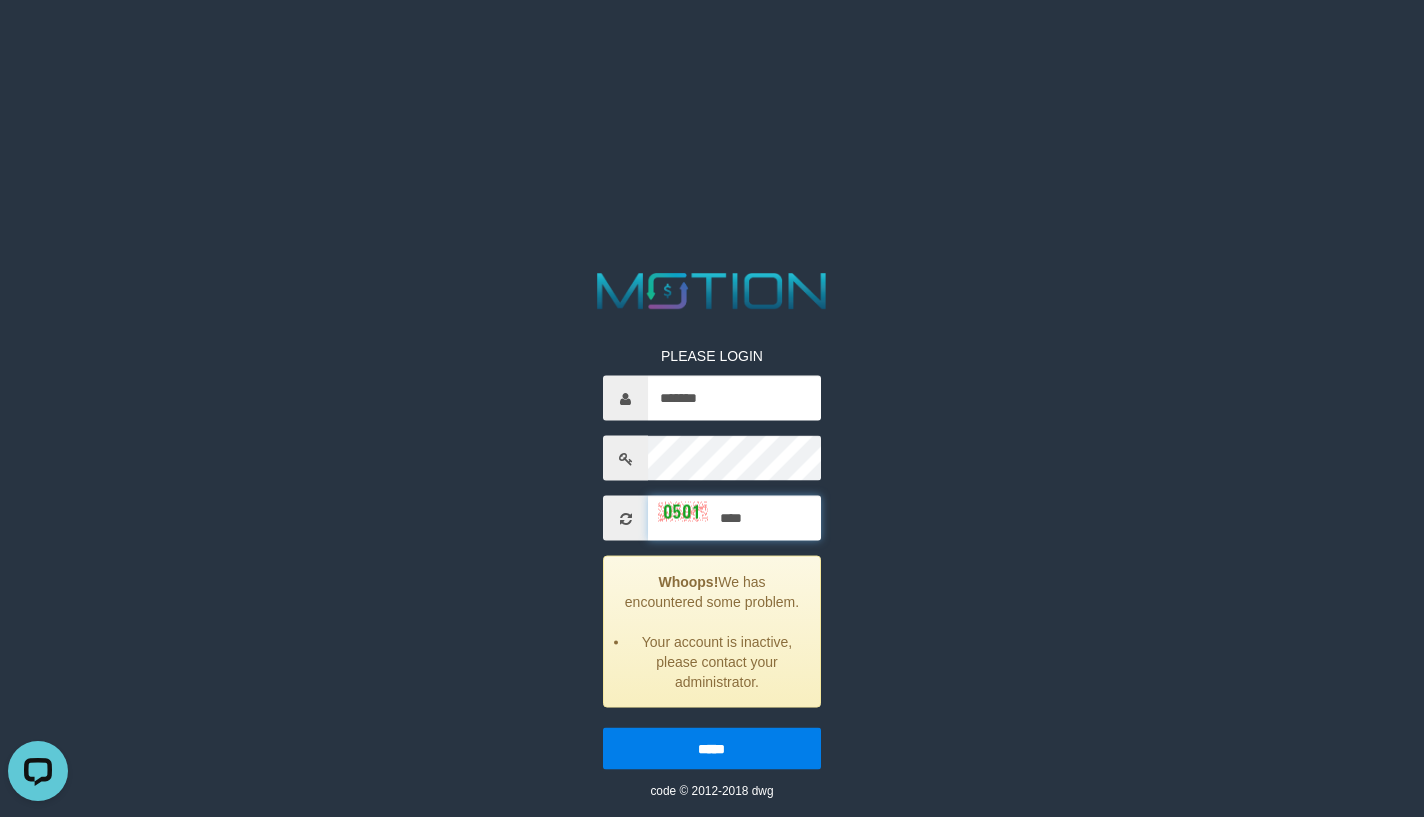 type on "****" 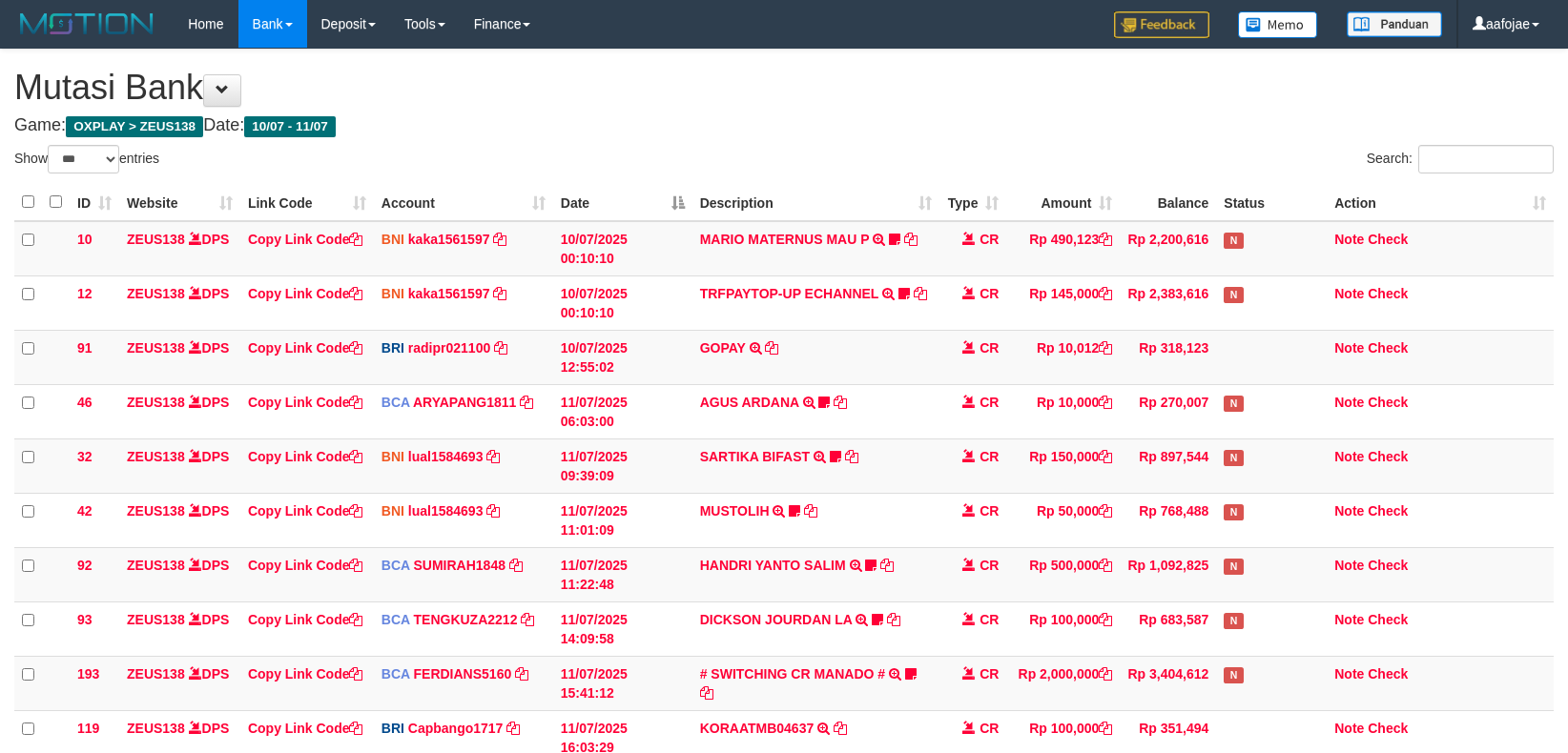 select on "***" 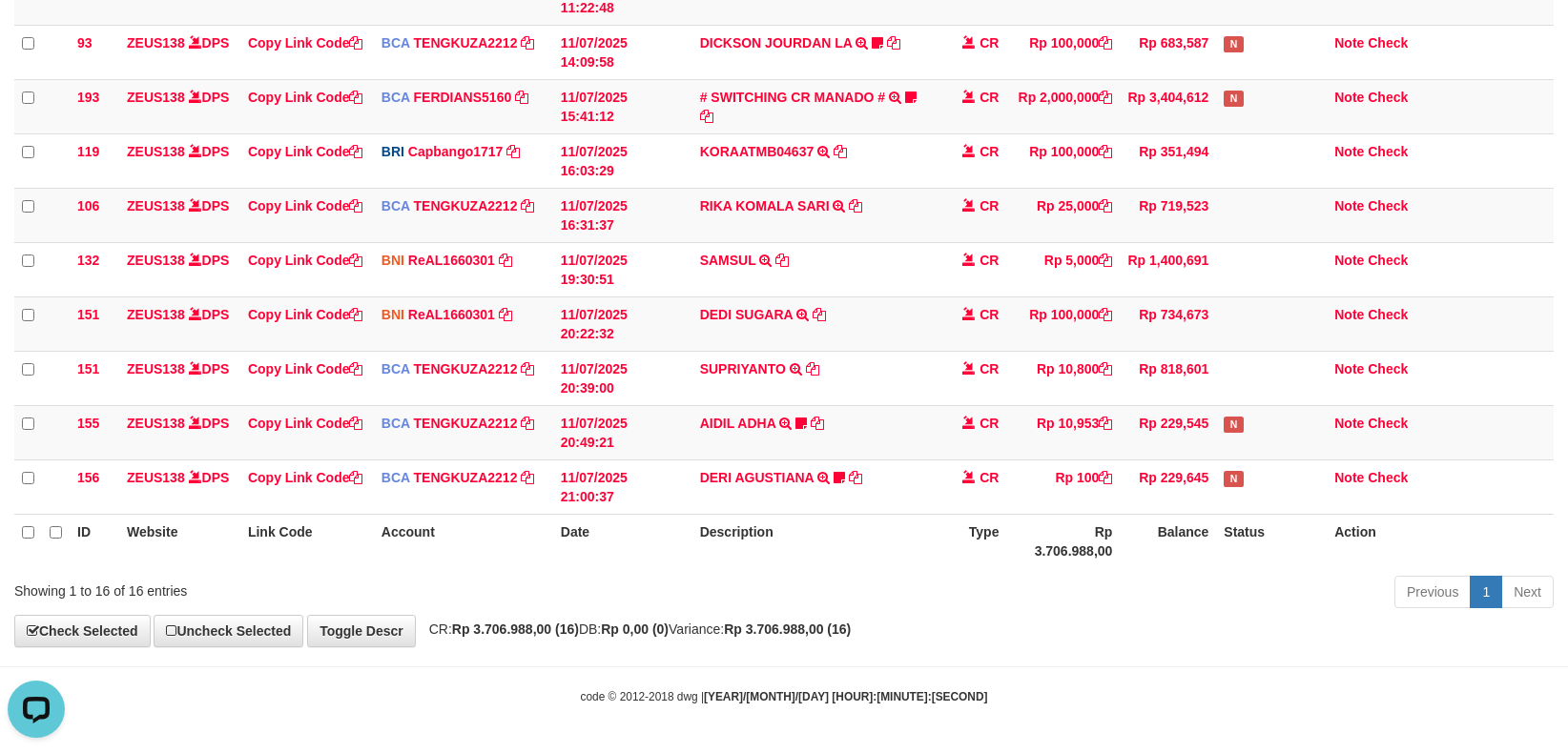 scroll, scrollTop: 583, scrollLeft: 0, axis: vertical 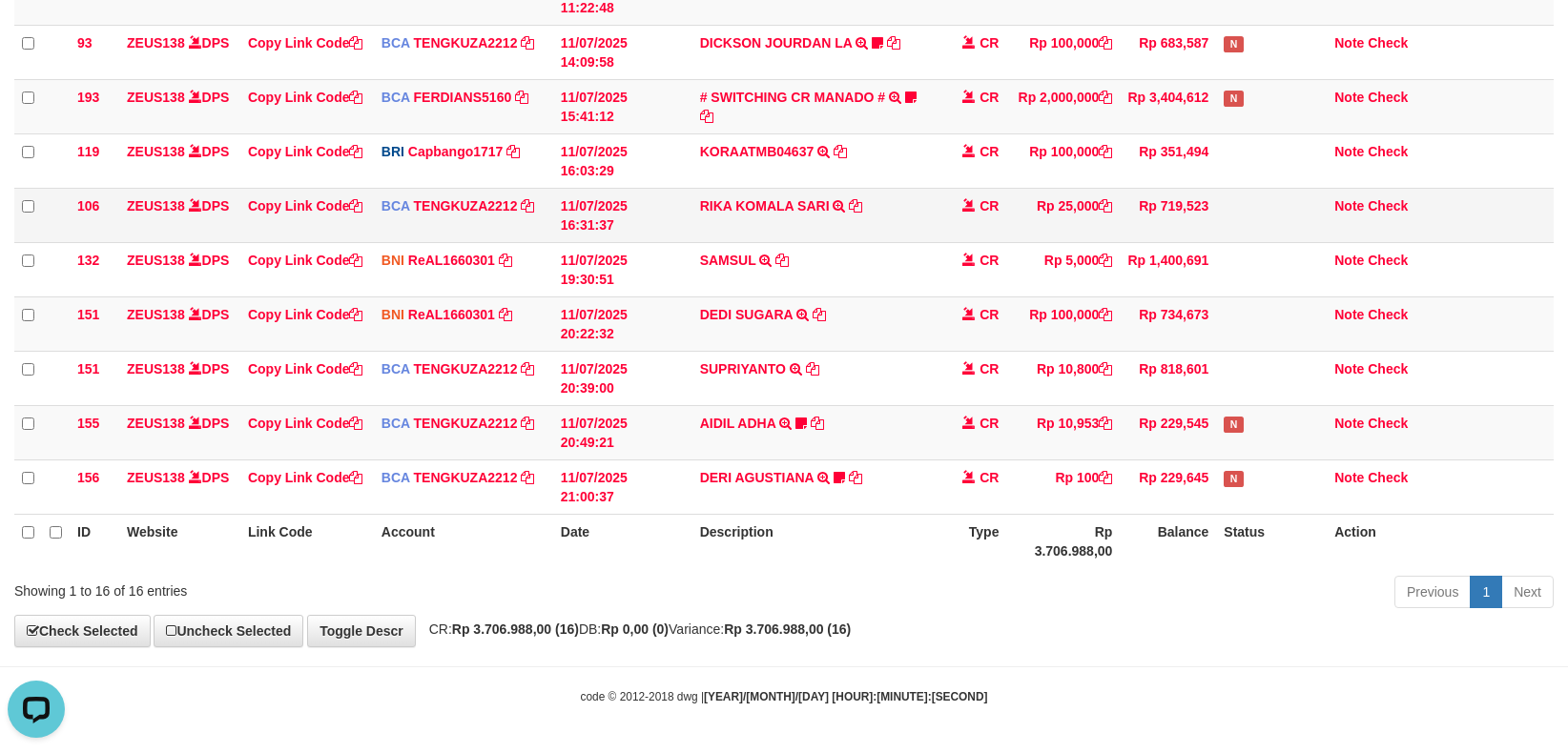 click on "RIKA KOMALA SARI         TRSF E-BANKING CR 1107/FTSCY/WS95271
25000.00YOYO
RIKA KOMALA SARI" at bounding box center [816, 214] 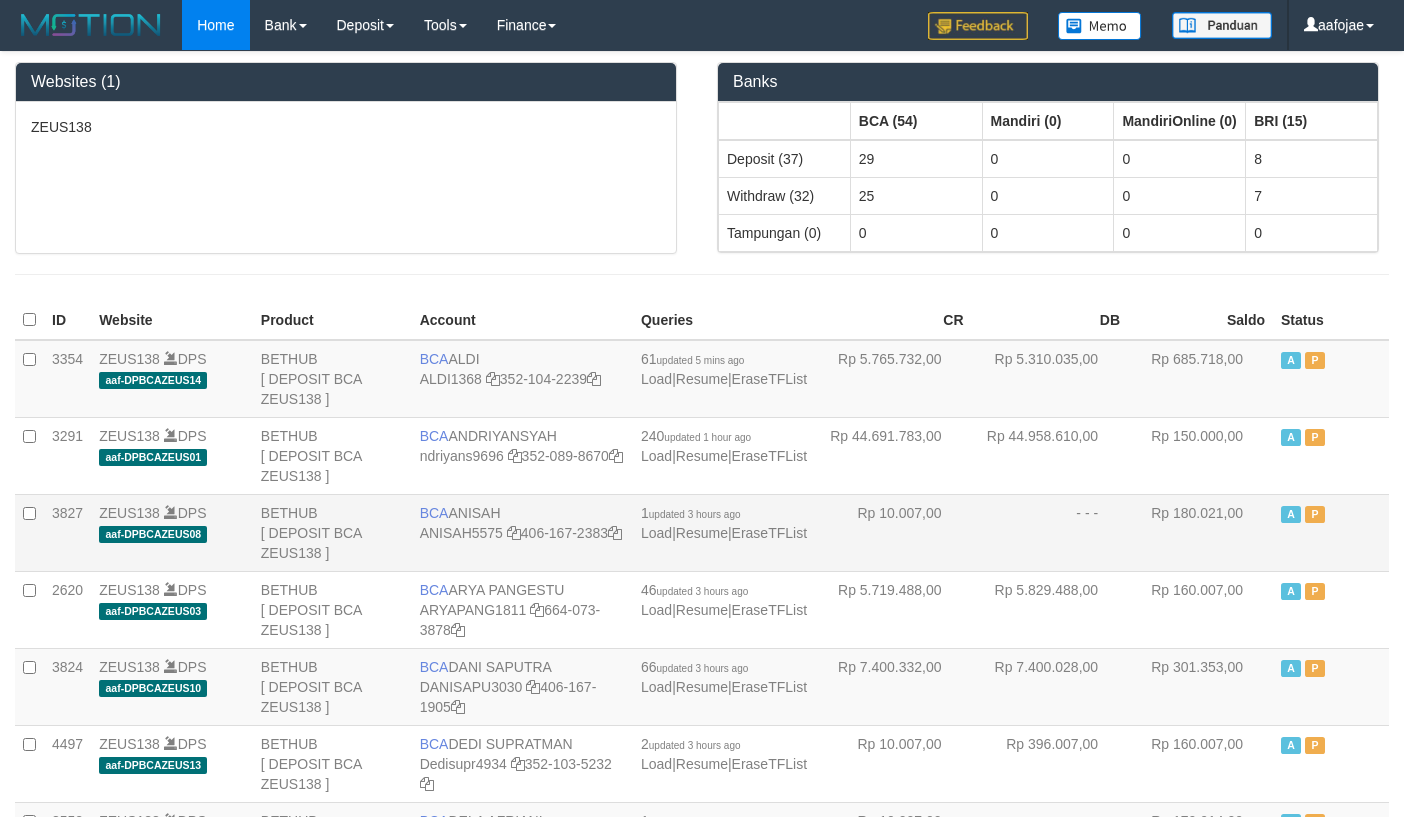 scroll, scrollTop: 0, scrollLeft: 0, axis: both 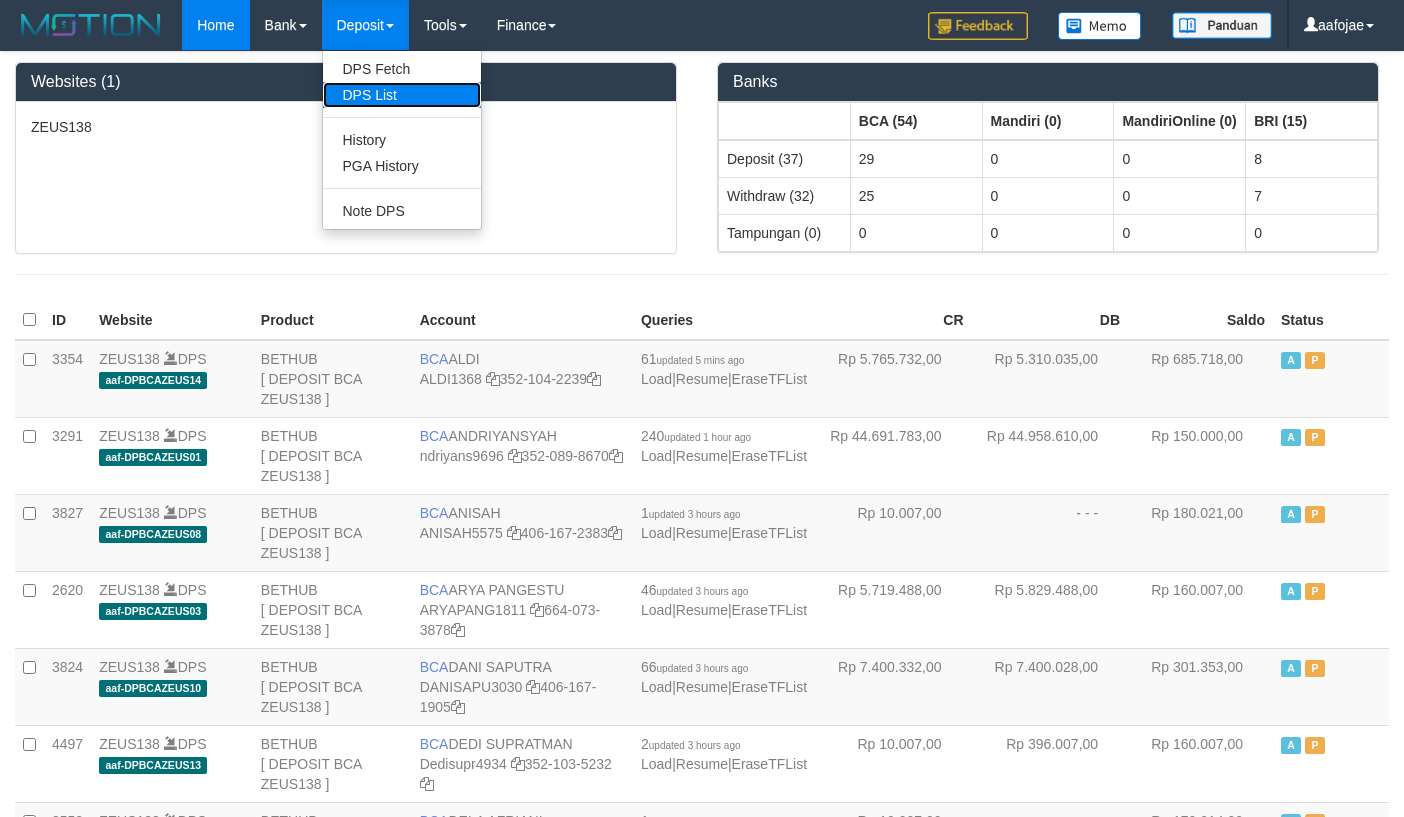 click on "DPS List" at bounding box center [402, 95] 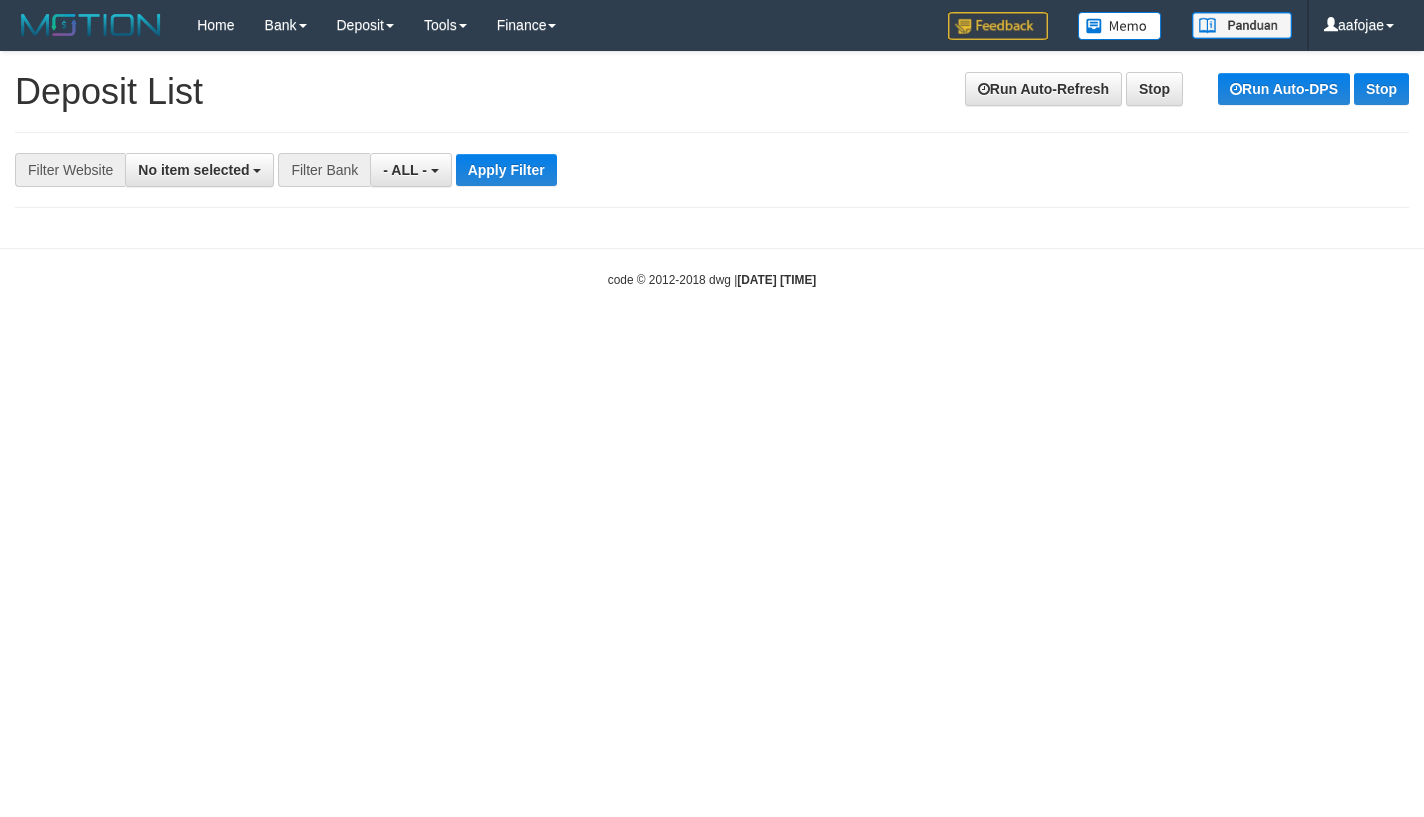 scroll, scrollTop: 0, scrollLeft: 0, axis: both 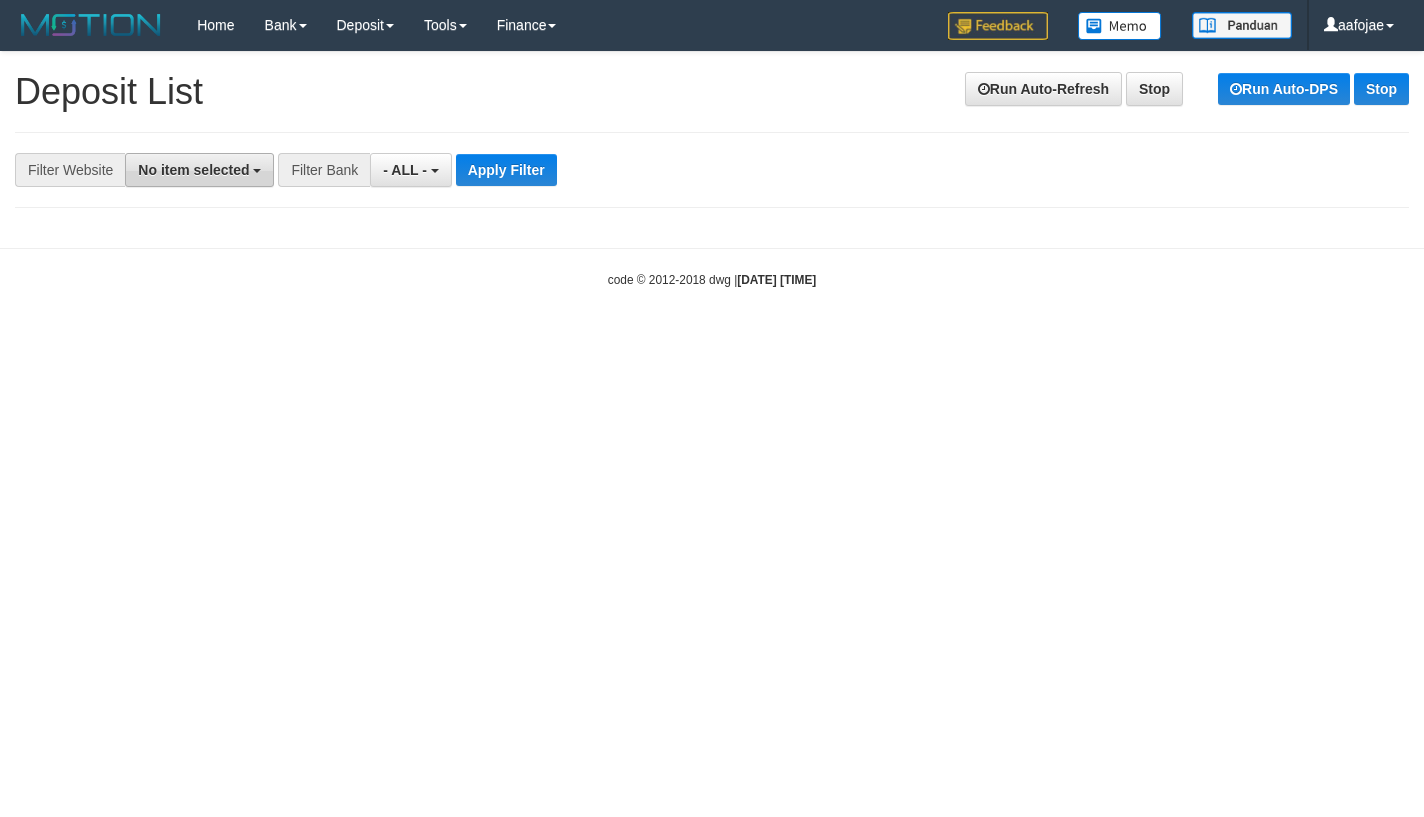 click on "No item selected" at bounding box center (199, 170) 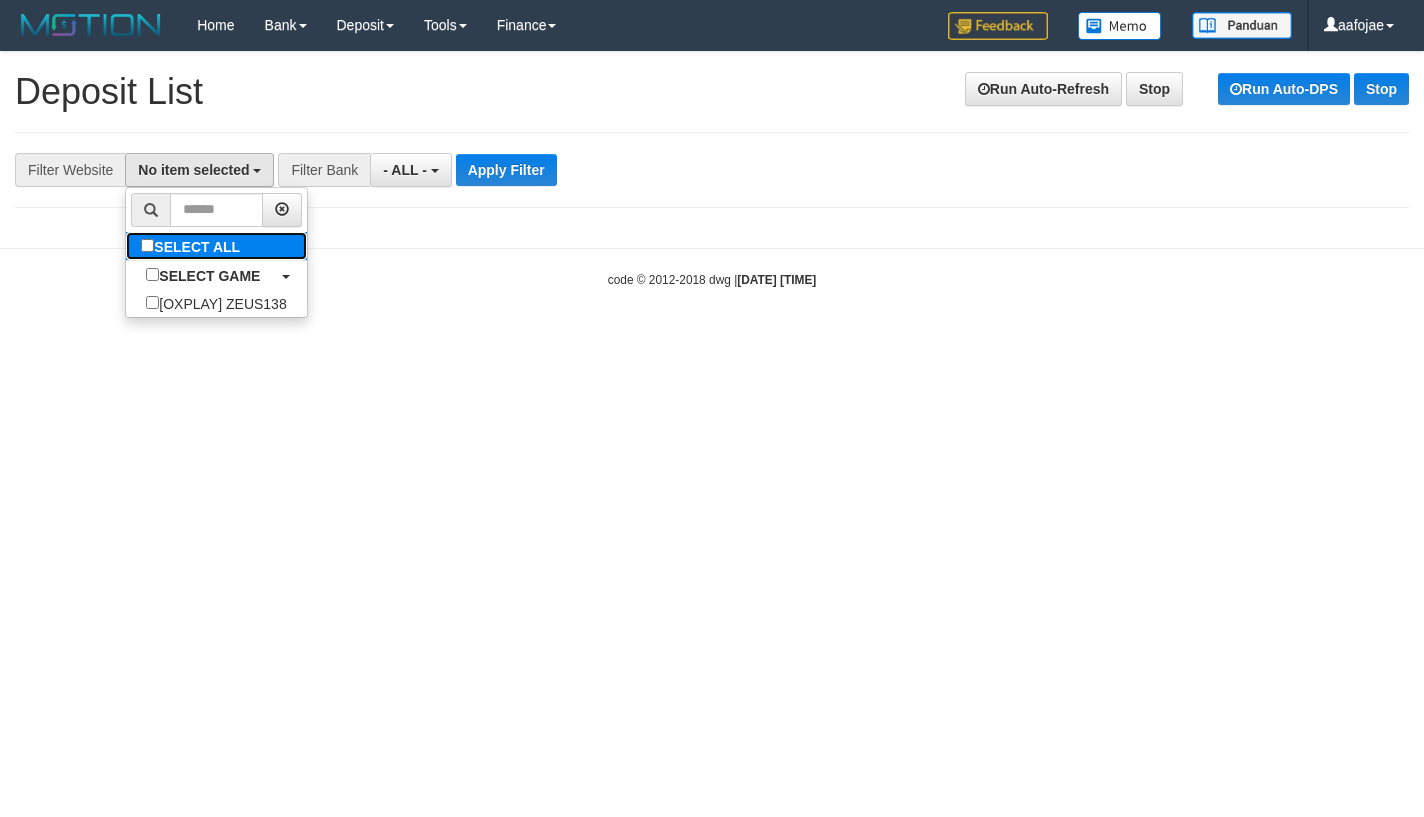 click on "SELECT ALL" at bounding box center [193, 246] 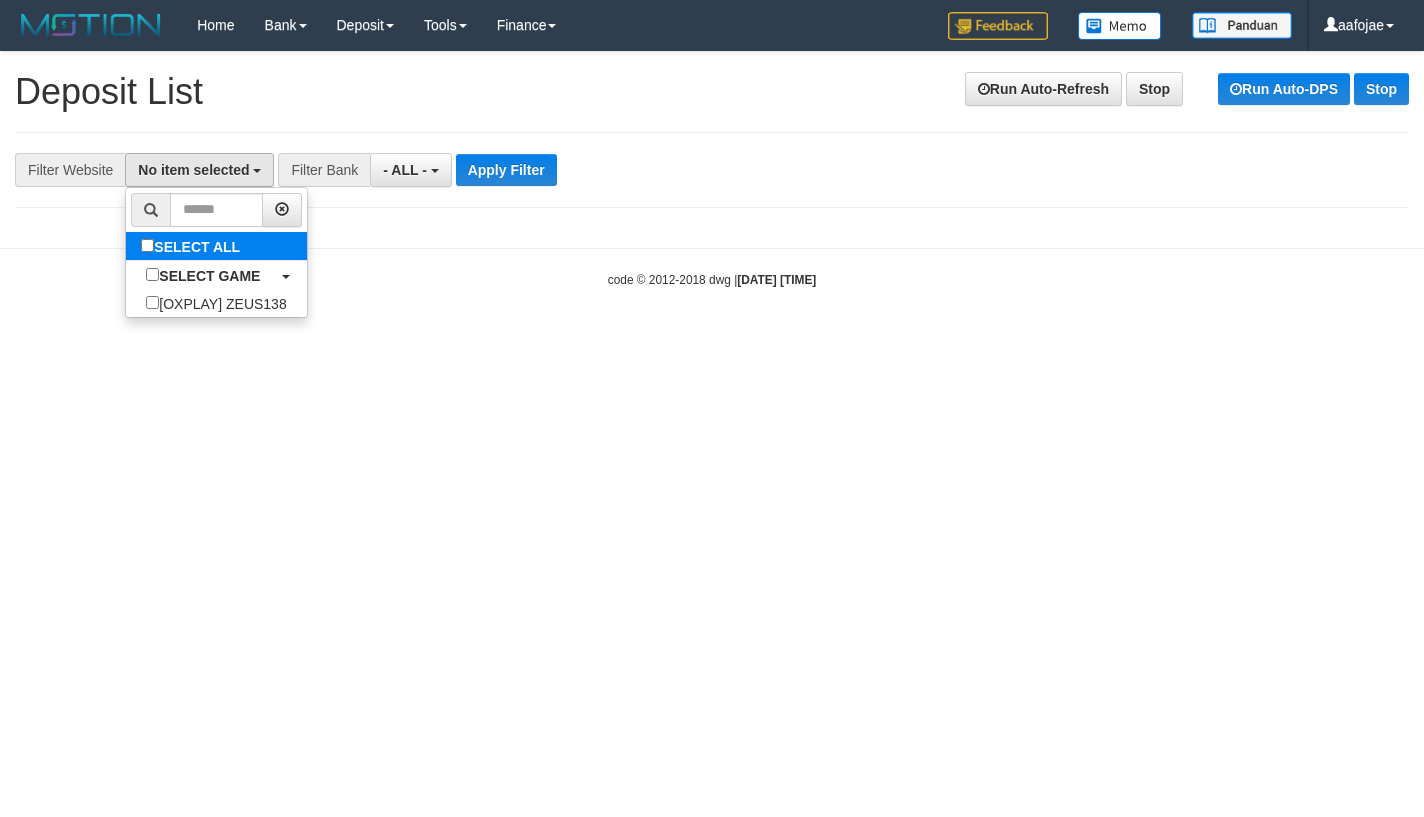 select on "***" 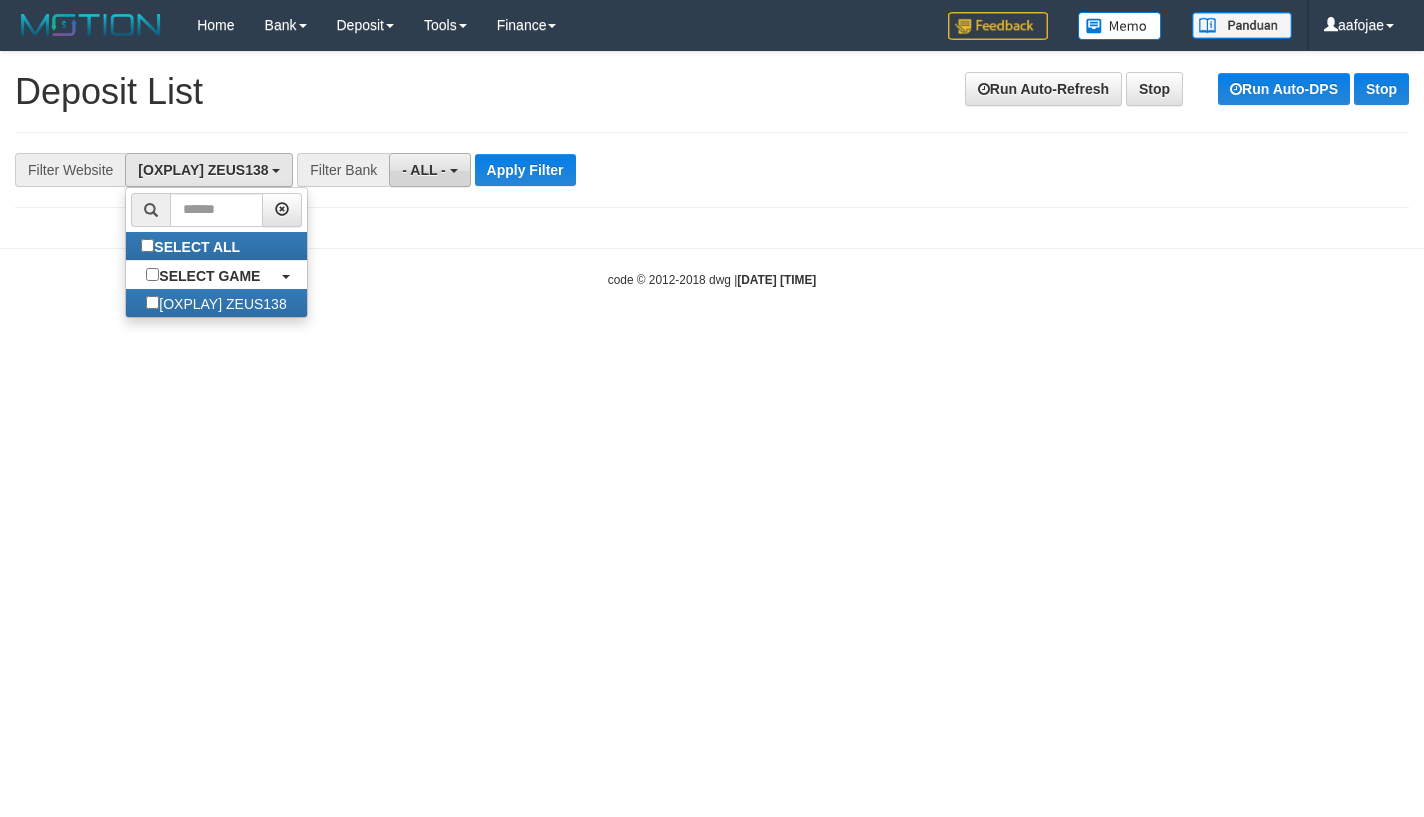 click on "- ALL -" at bounding box center [429, 170] 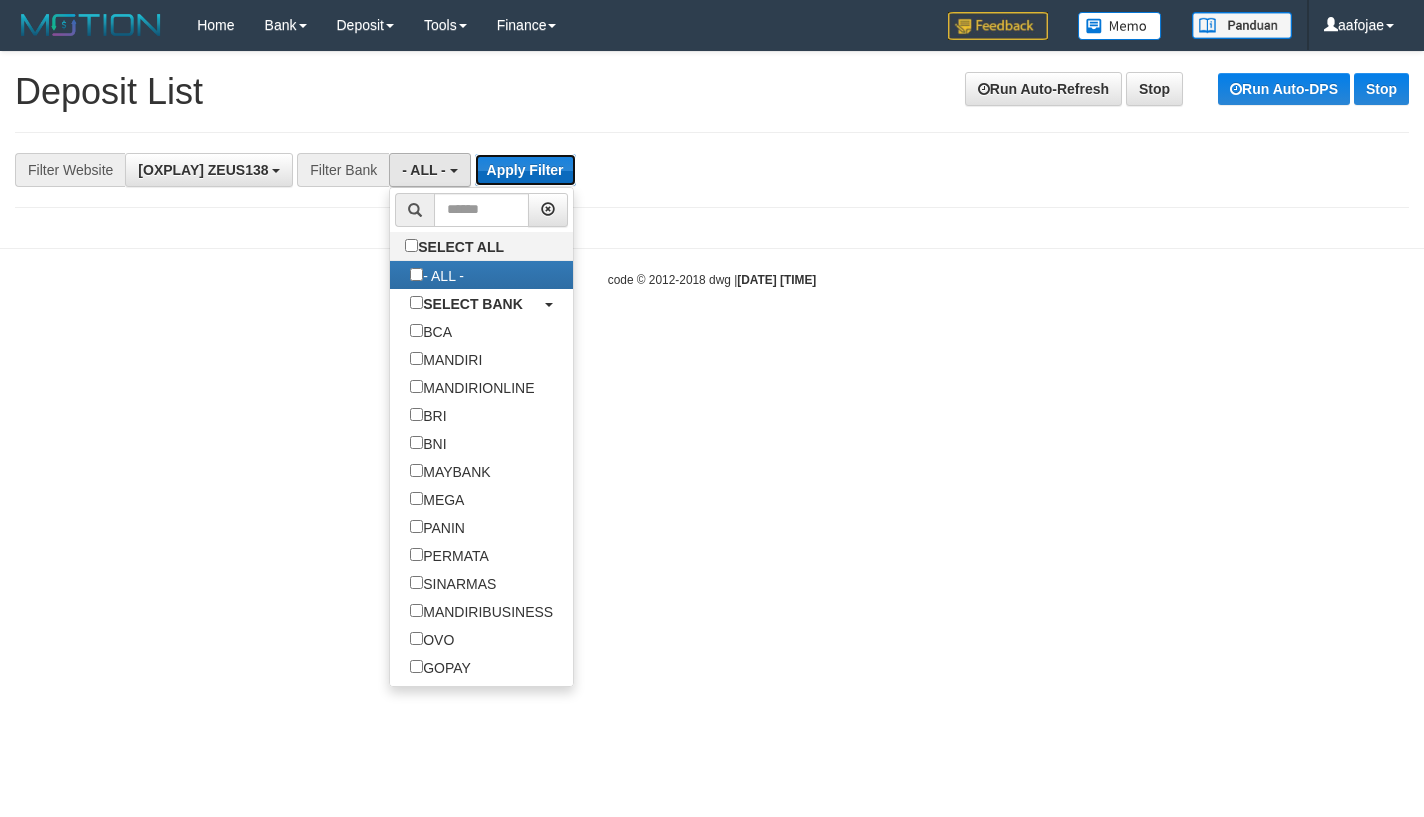 click on "Apply Filter" at bounding box center [525, 170] 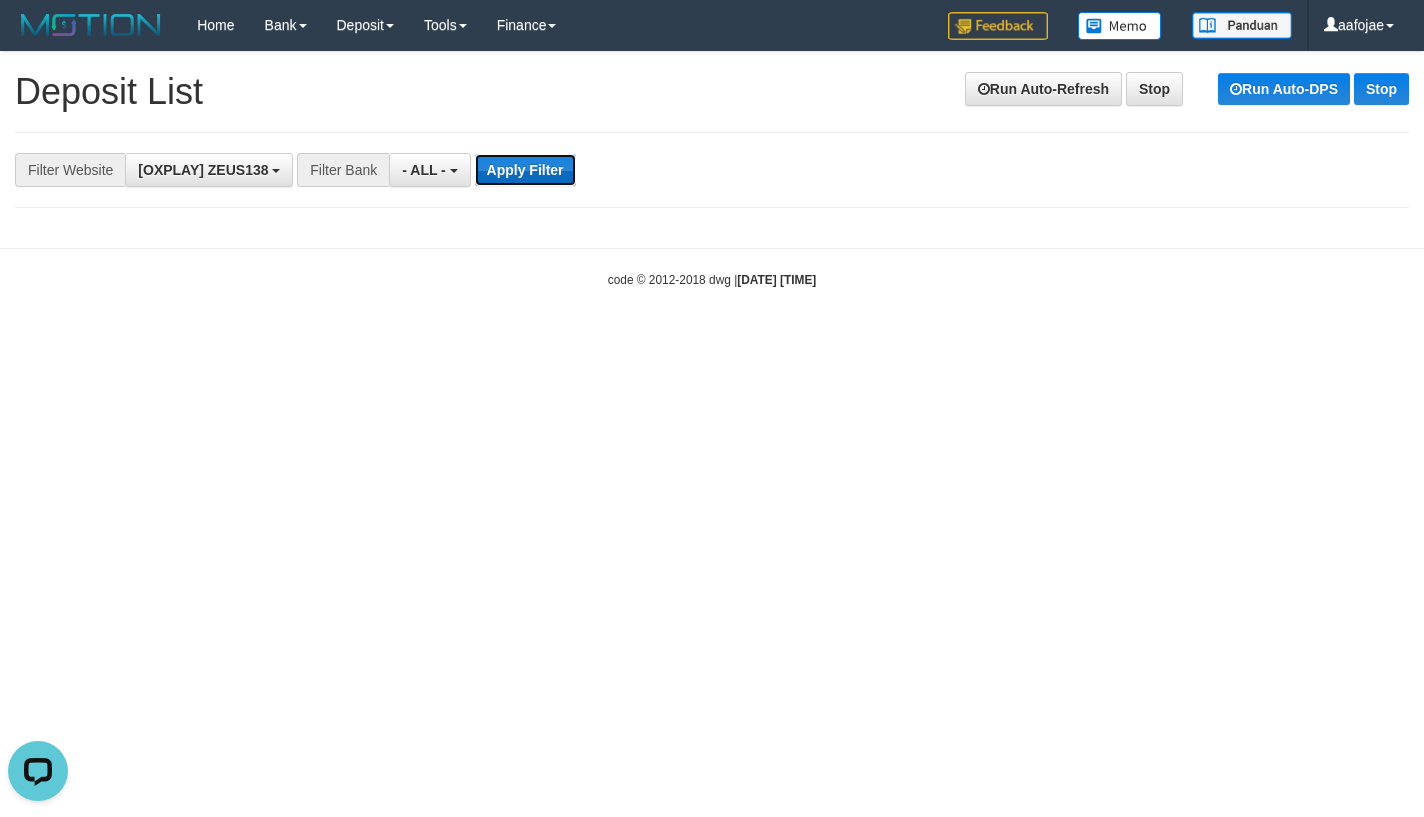 scroll, scrollTop: 0, scrollLeft: 0, axis: both 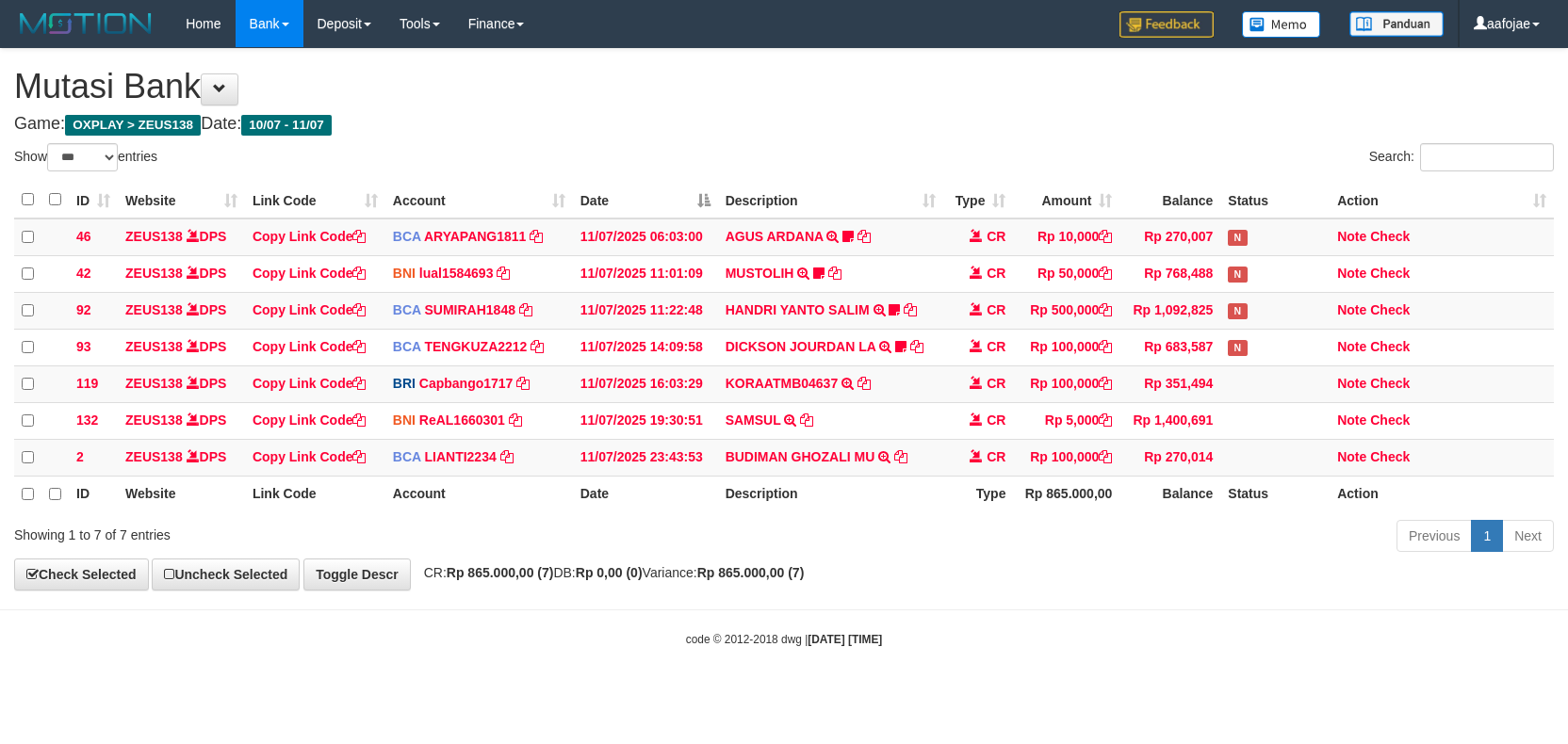 select on "***" 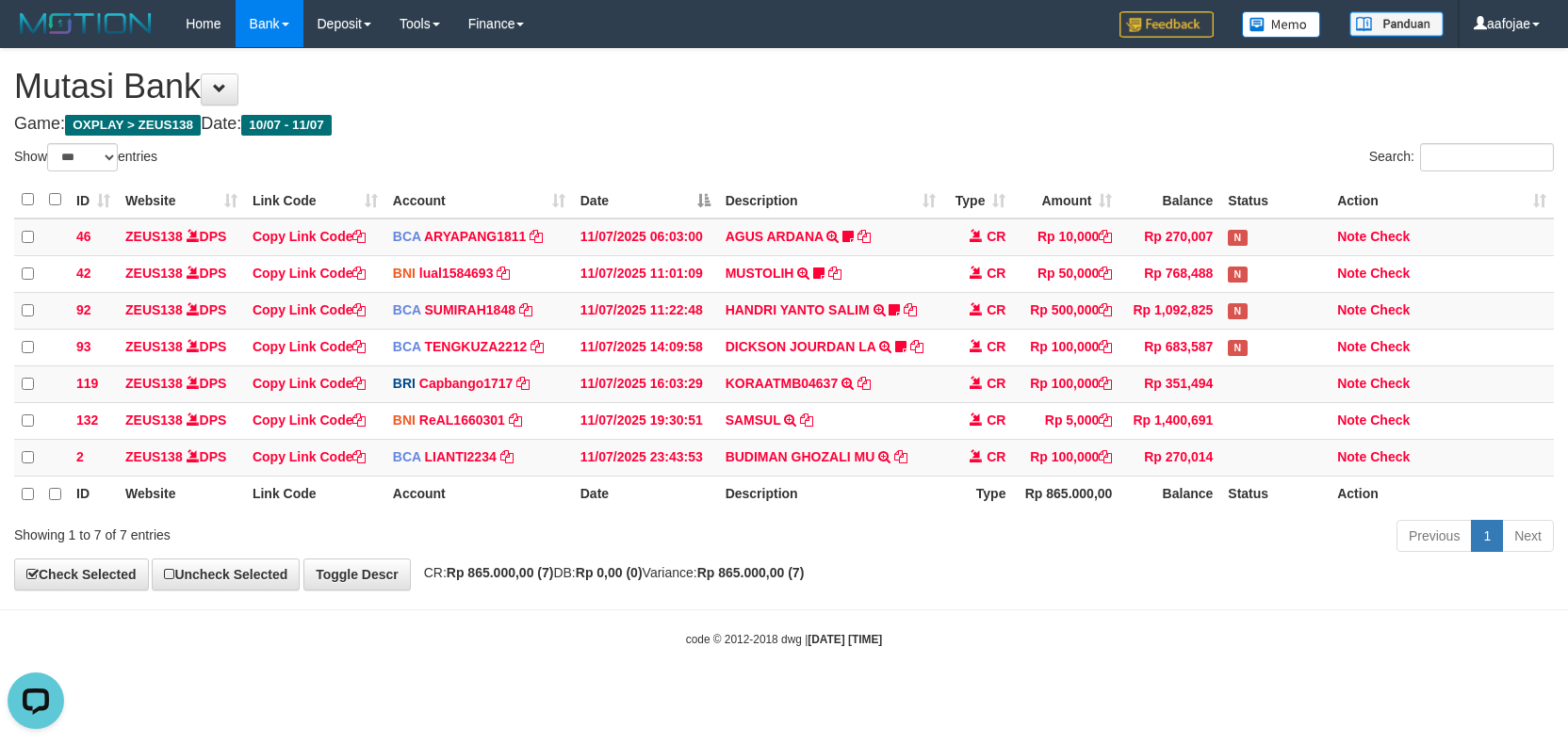 scroll, scrollTop: 0, scrollLeft: 0, axis: both 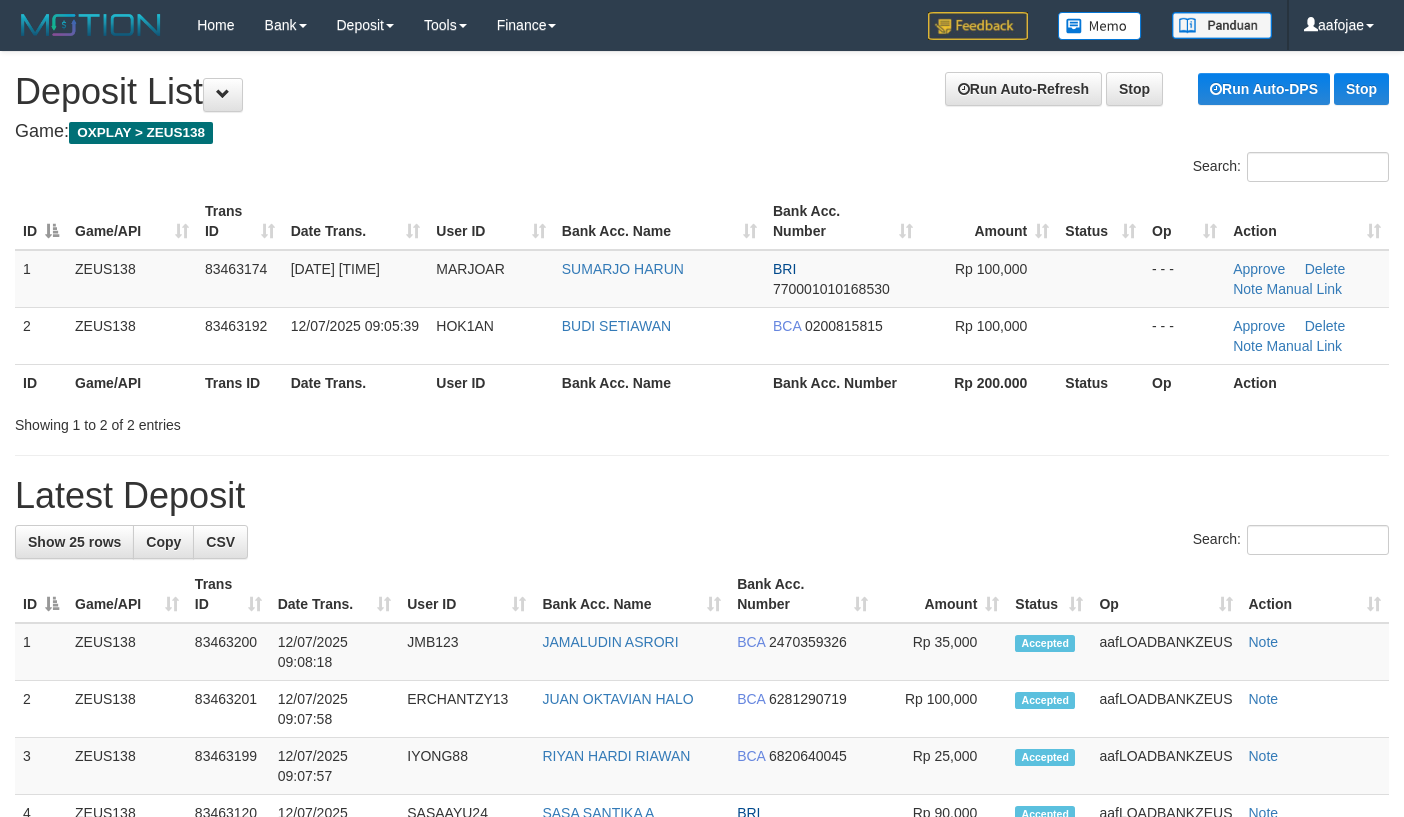 click on "Run Auto-Refresh
Stop
Run Auto-DPS
Stop
Deposit List" at bounding box center (702, 92) 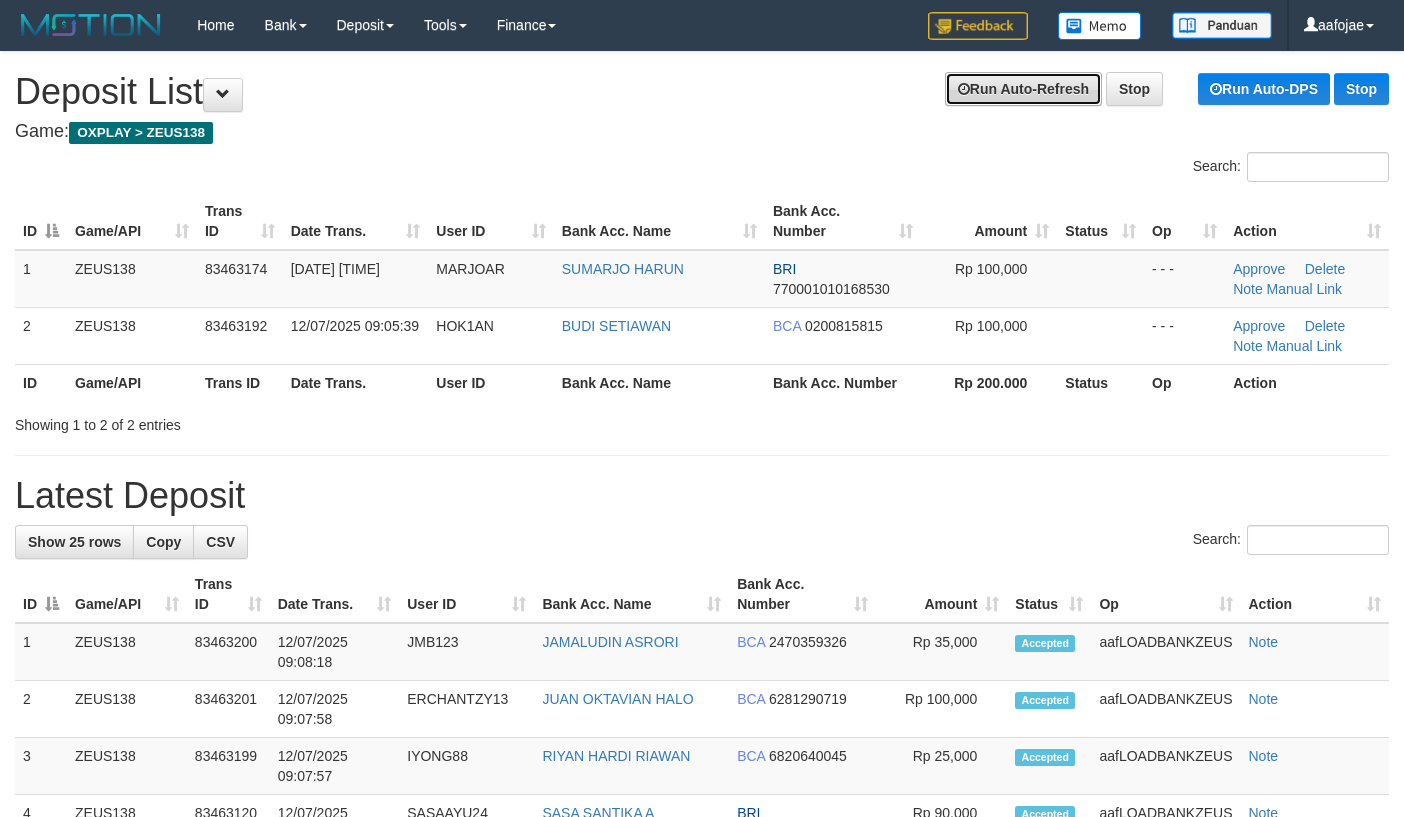 click on "Run Auto-Refresh" at bounding box center (1023, 89) 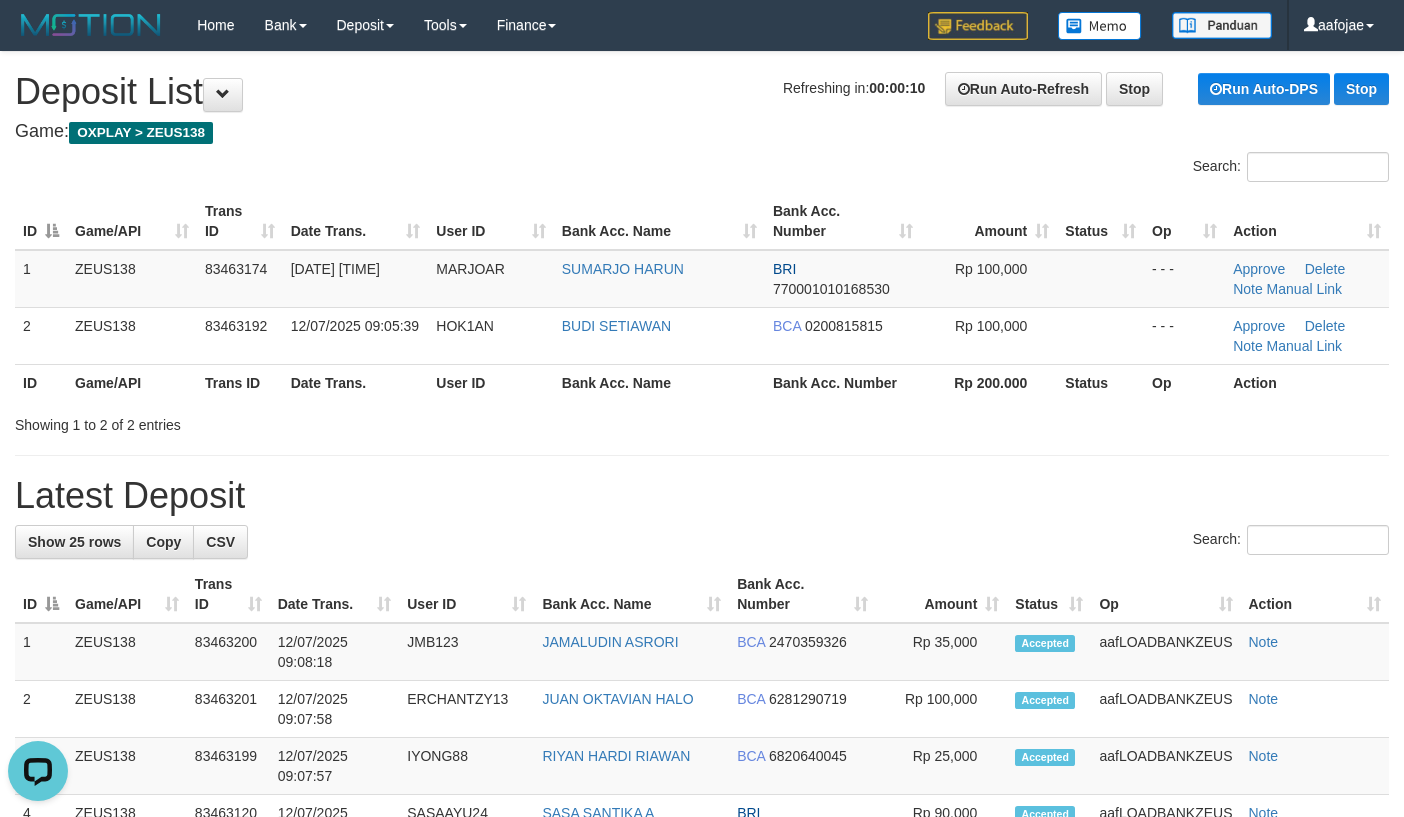 scroll, scrollTop: 0, scrollLeft: 0, axis: both 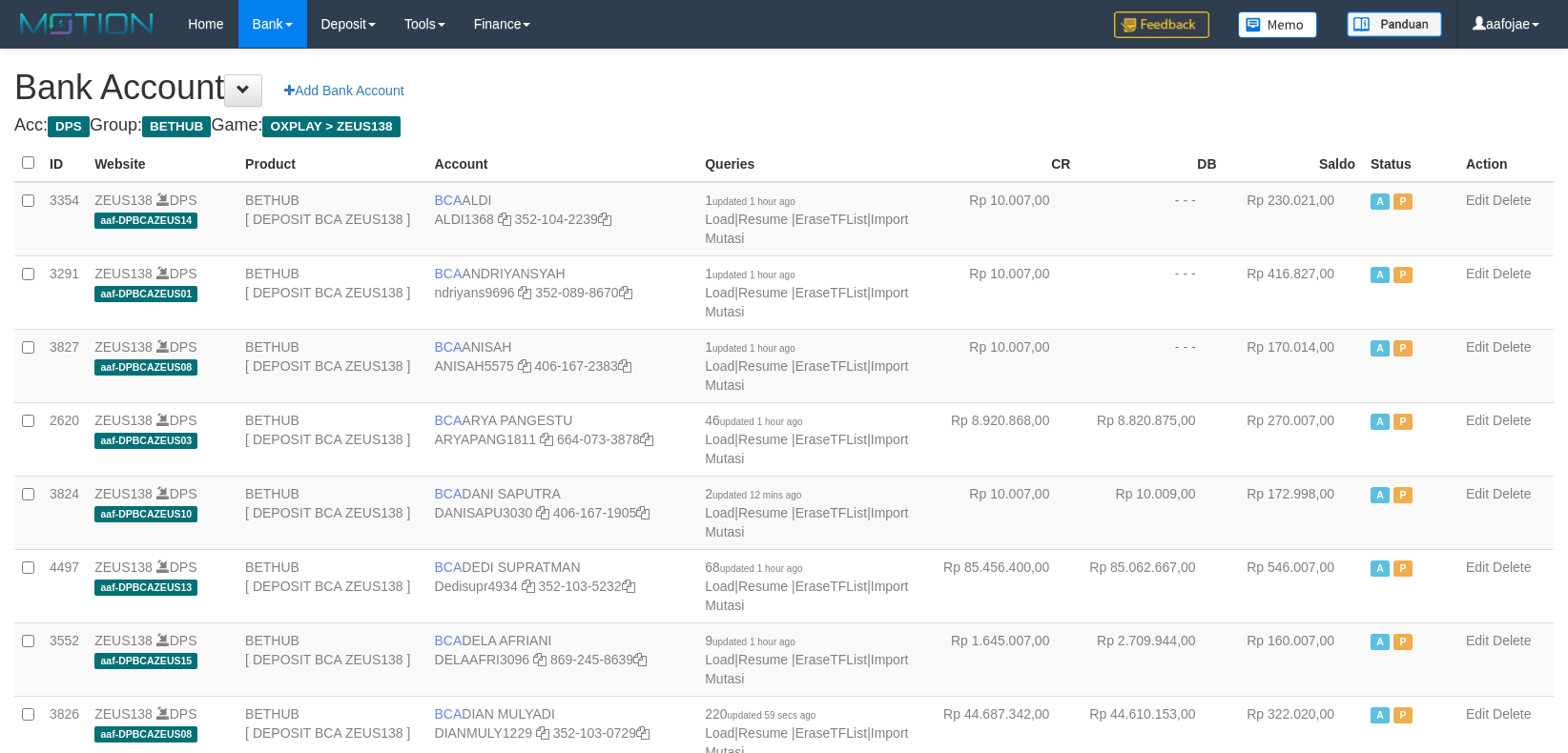 select on "***" 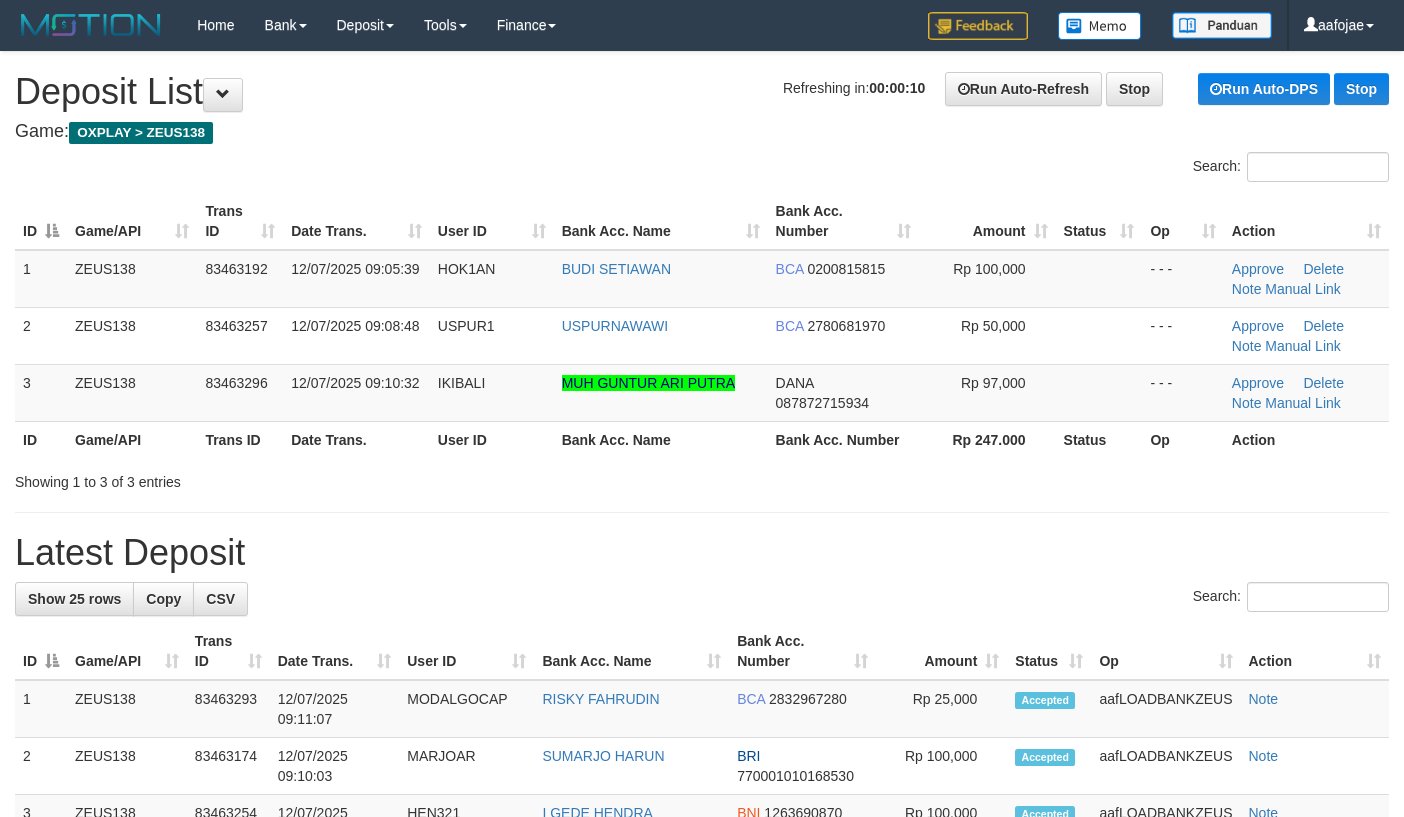 scroll, scrollTop: 0, scrollLeft: 0, axis: both 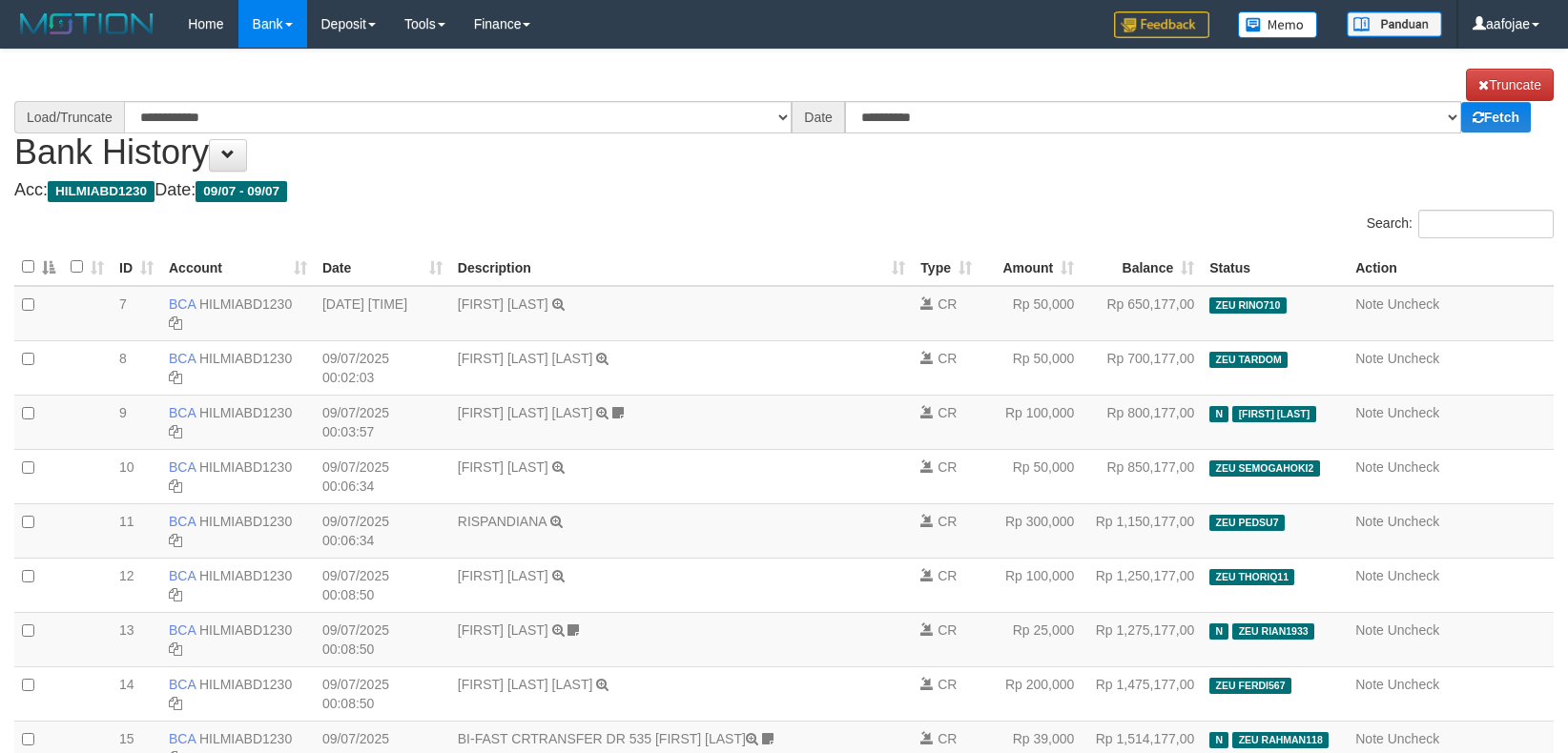 select on "****" 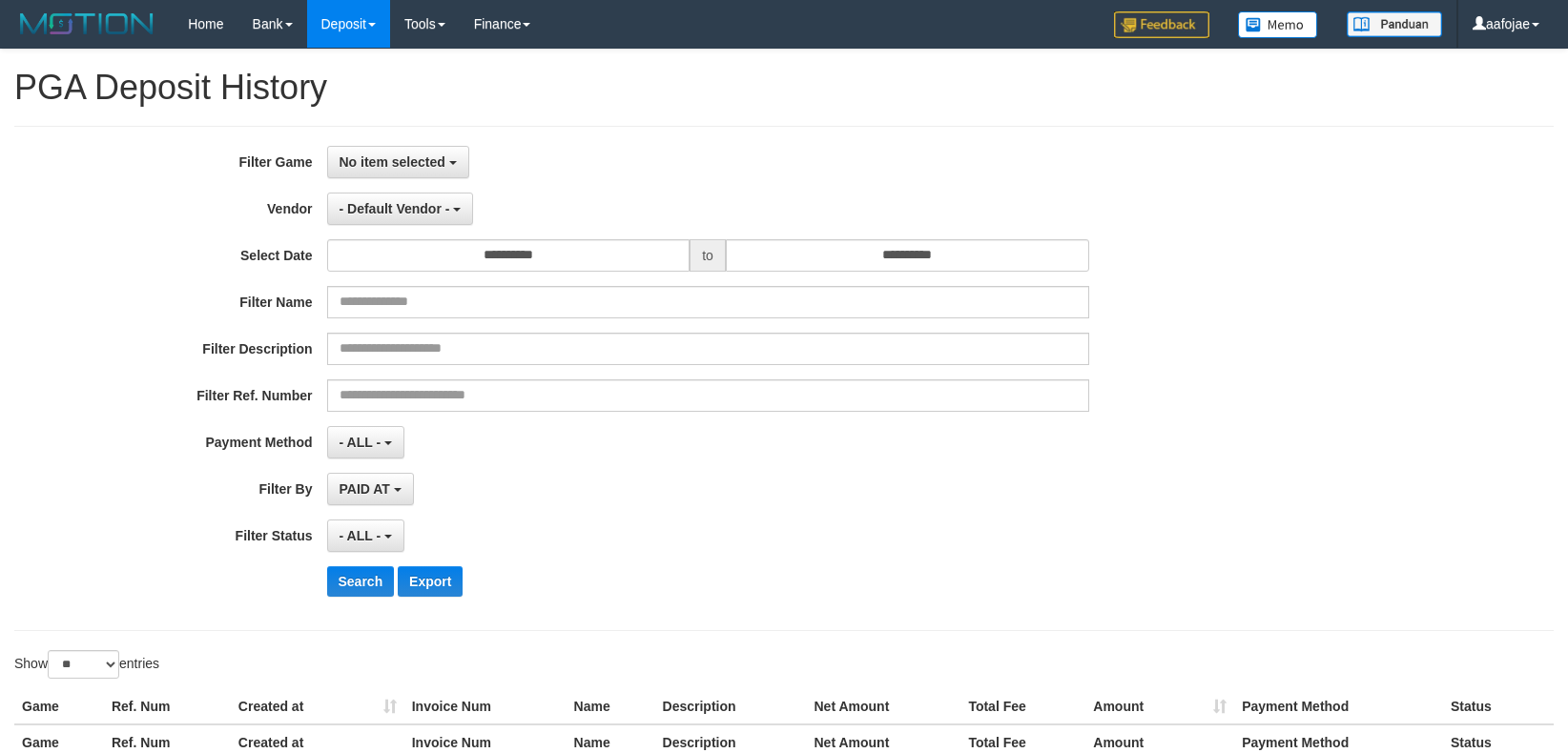 select on "**********" 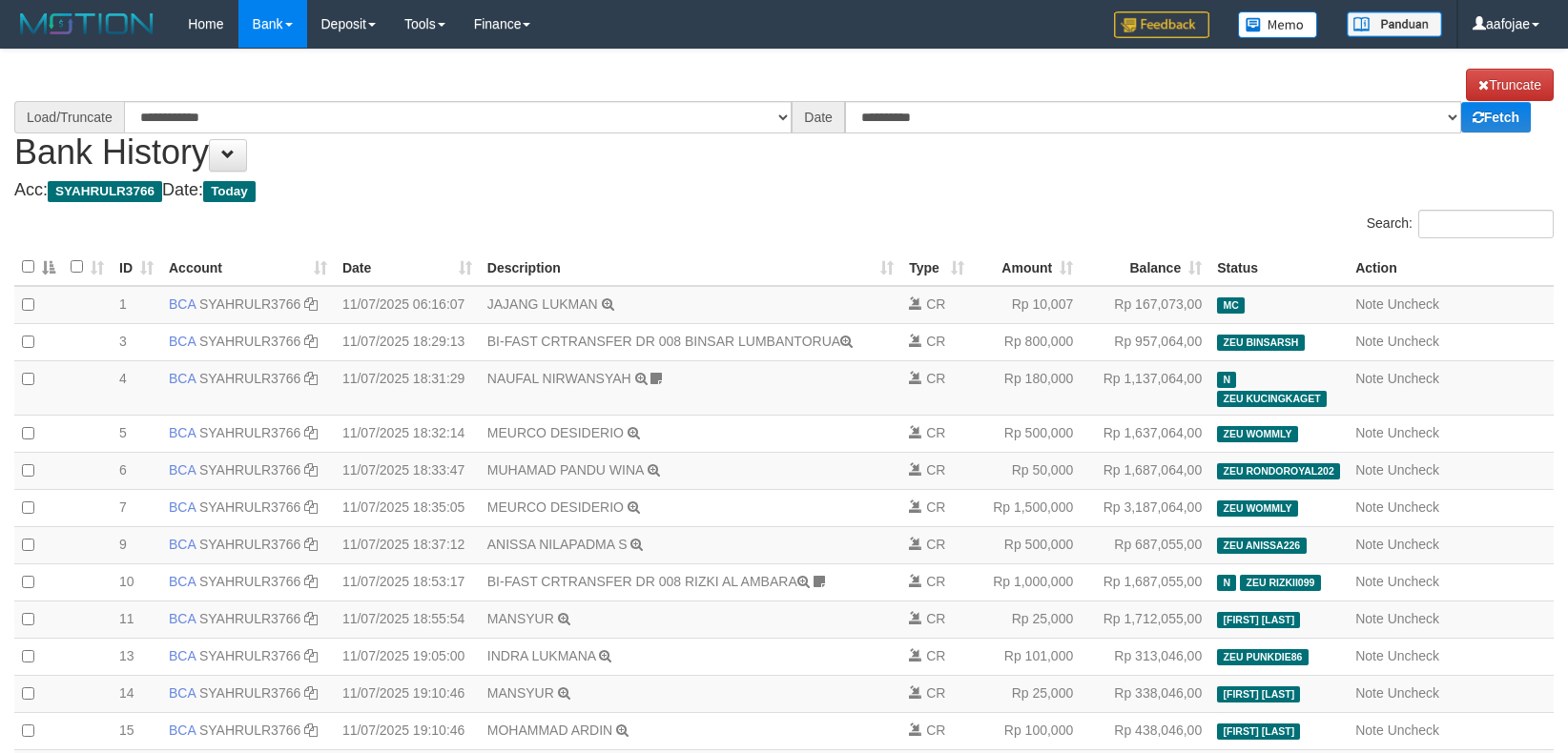 select on "****" 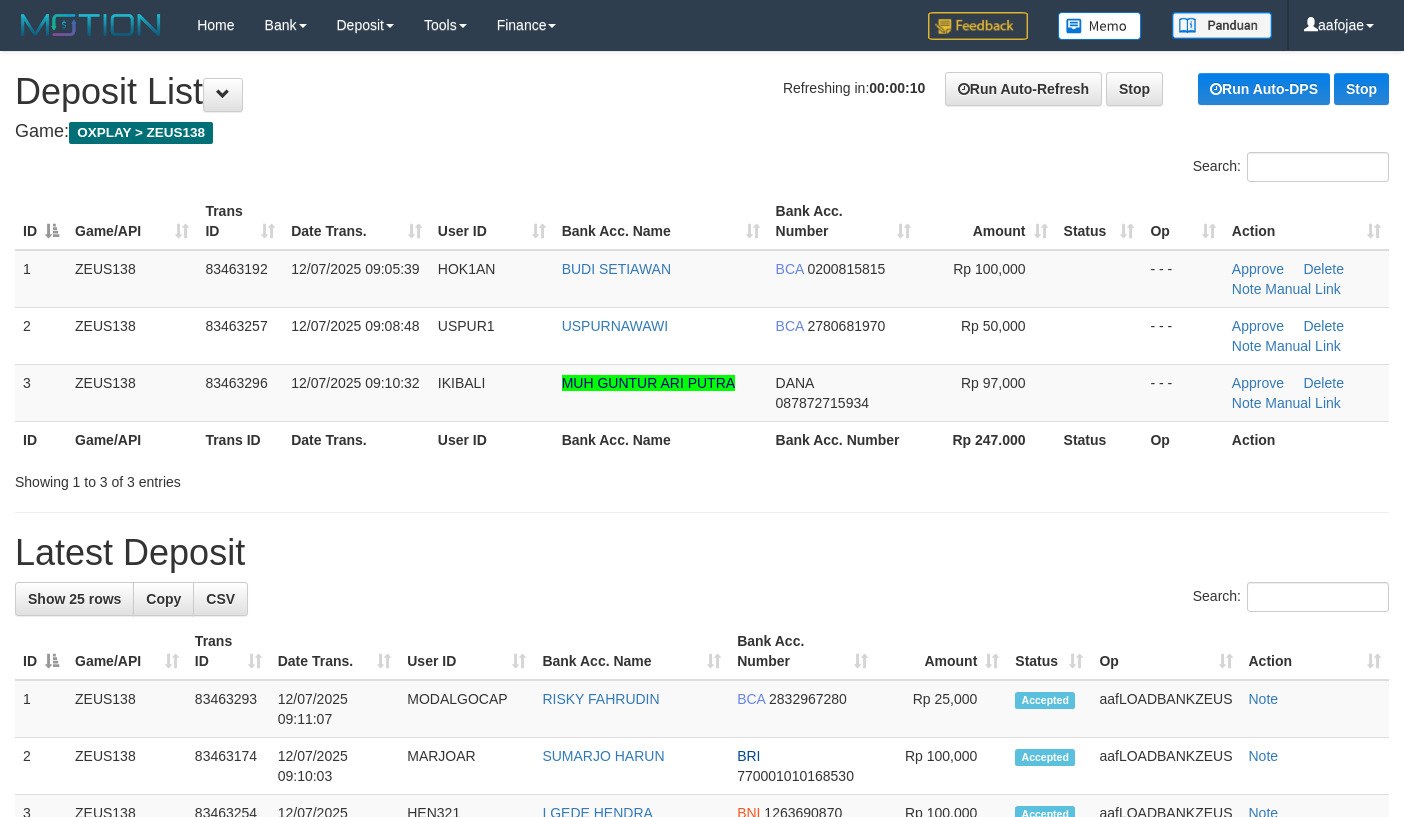 scroll, scrollTop: 0, scrollLeft: 0, axis: both 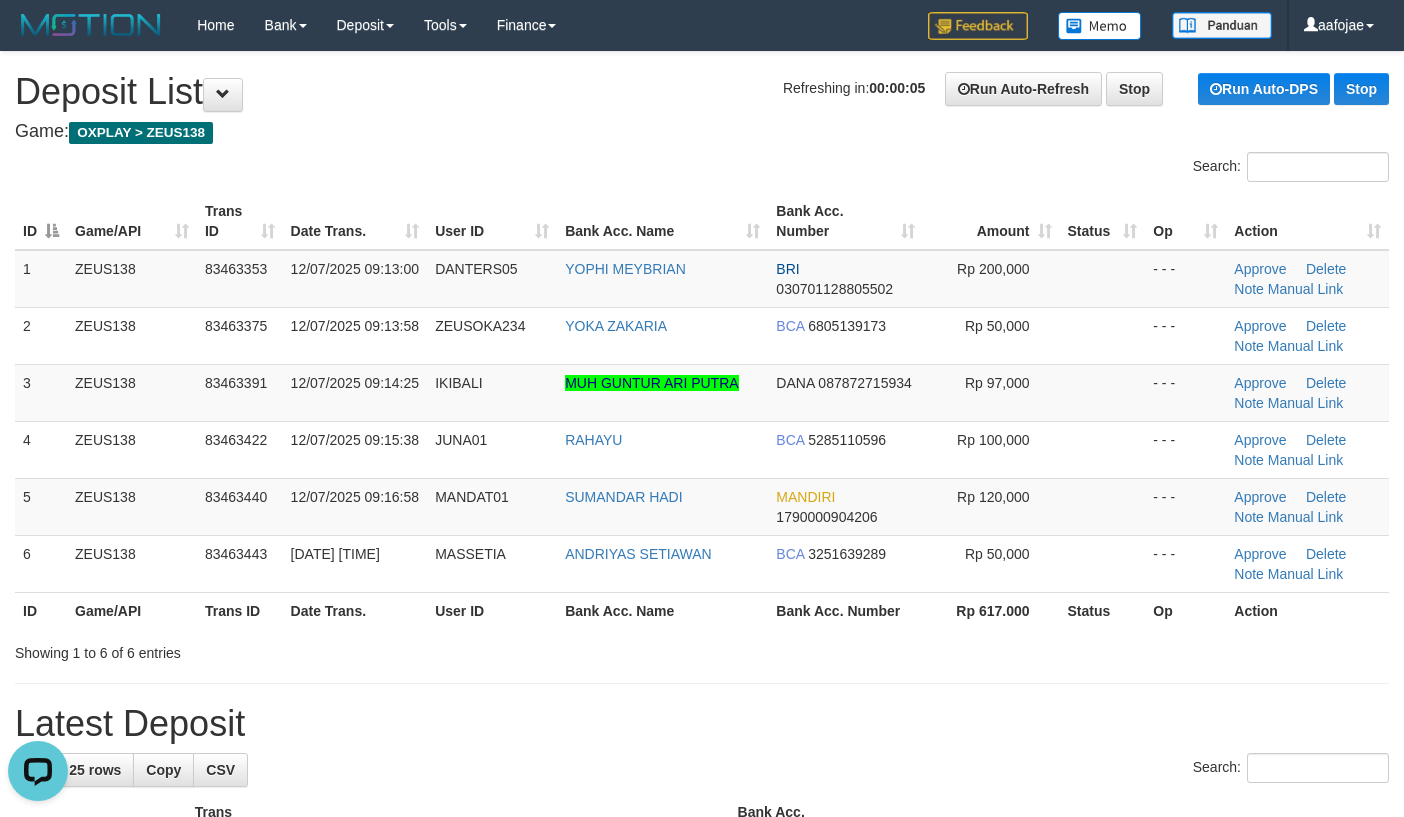 drag, startPoint x: 489, startPoint y: 144, endPoint x: 556, endPoint y: 129, distance: 68.65858 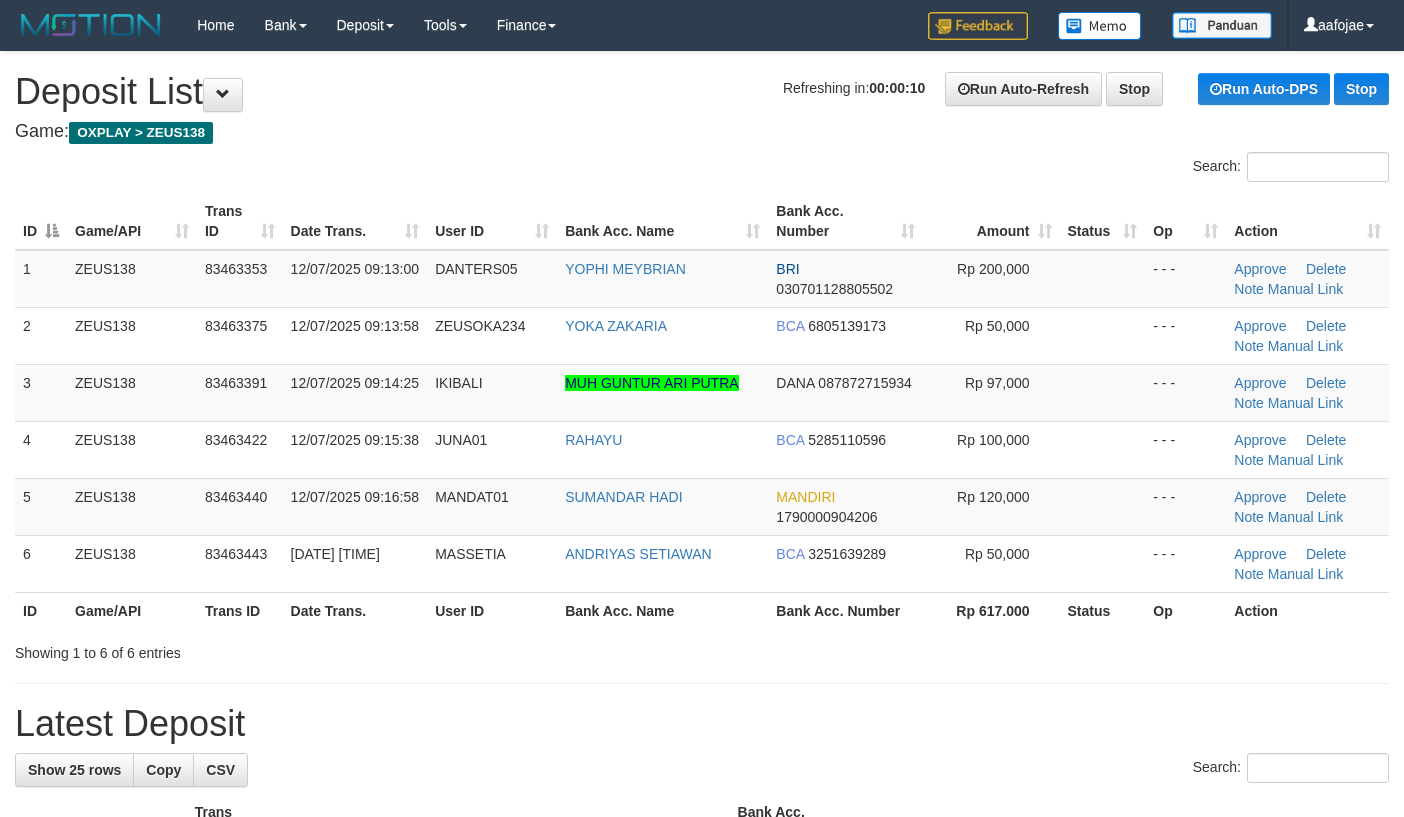scroll, scrollTop: 0, scrollLeft: 0, axis: both 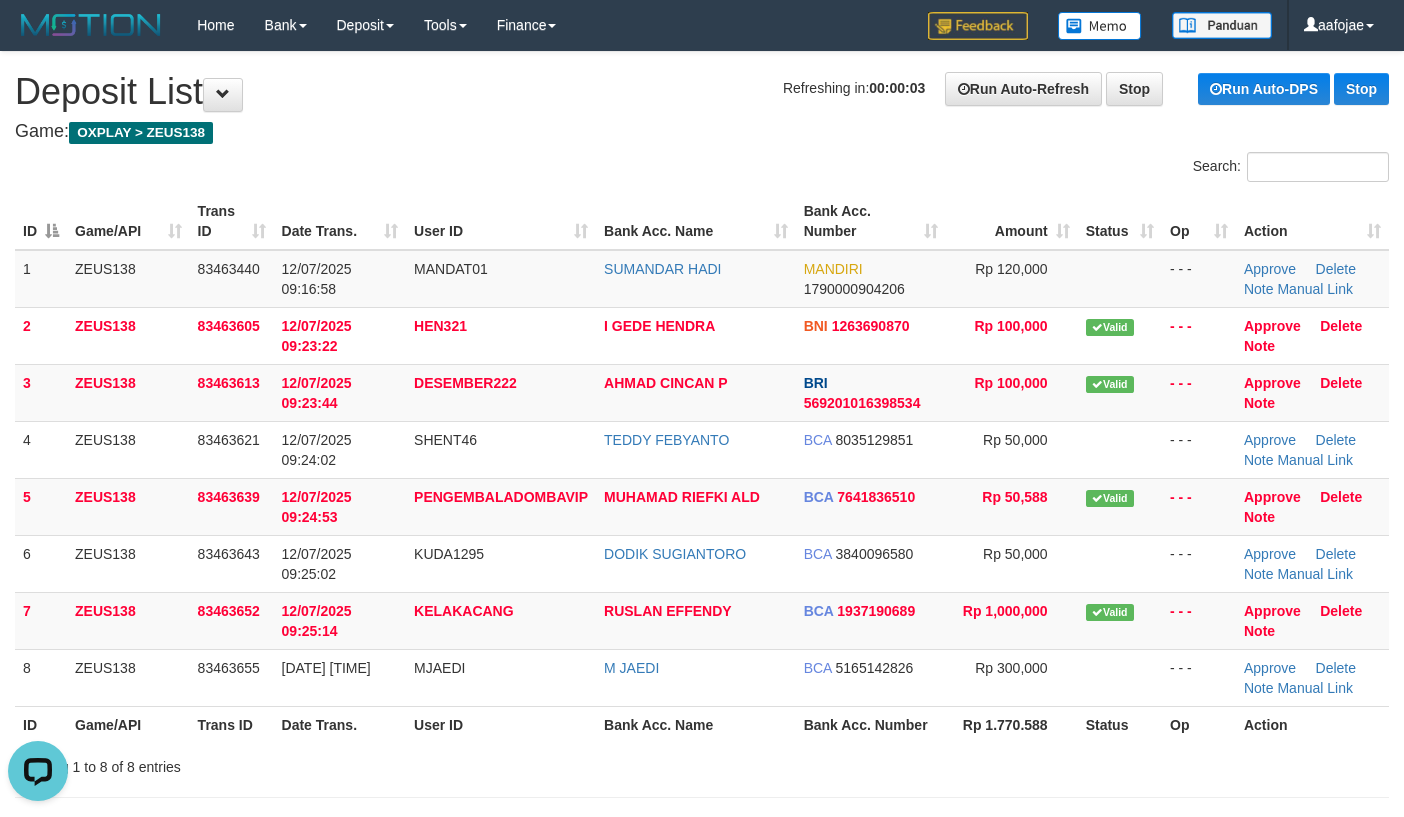 click on "ID Game/API Trans ID Date Trans. User ID Bank Acc. Name Bank Acc. Number Amount Status Op Action
1
ZEUS138
83463440
[DATE] [TIME]
MANDAT01
[FULLNAME]
MANDIRI
[ACCOUNT_NUMBER]
Rp [AMOUNT]
- - -
Approve
Delete
Note
Manual Link
2
ZEUS138
83463605
[DATE] [TIME]
HEN321
[FULLNAME]
BNI
[ACCOUNT_NUMBER]
Rp [AMOUNT]
BRI" at bounding box center [702, 468] 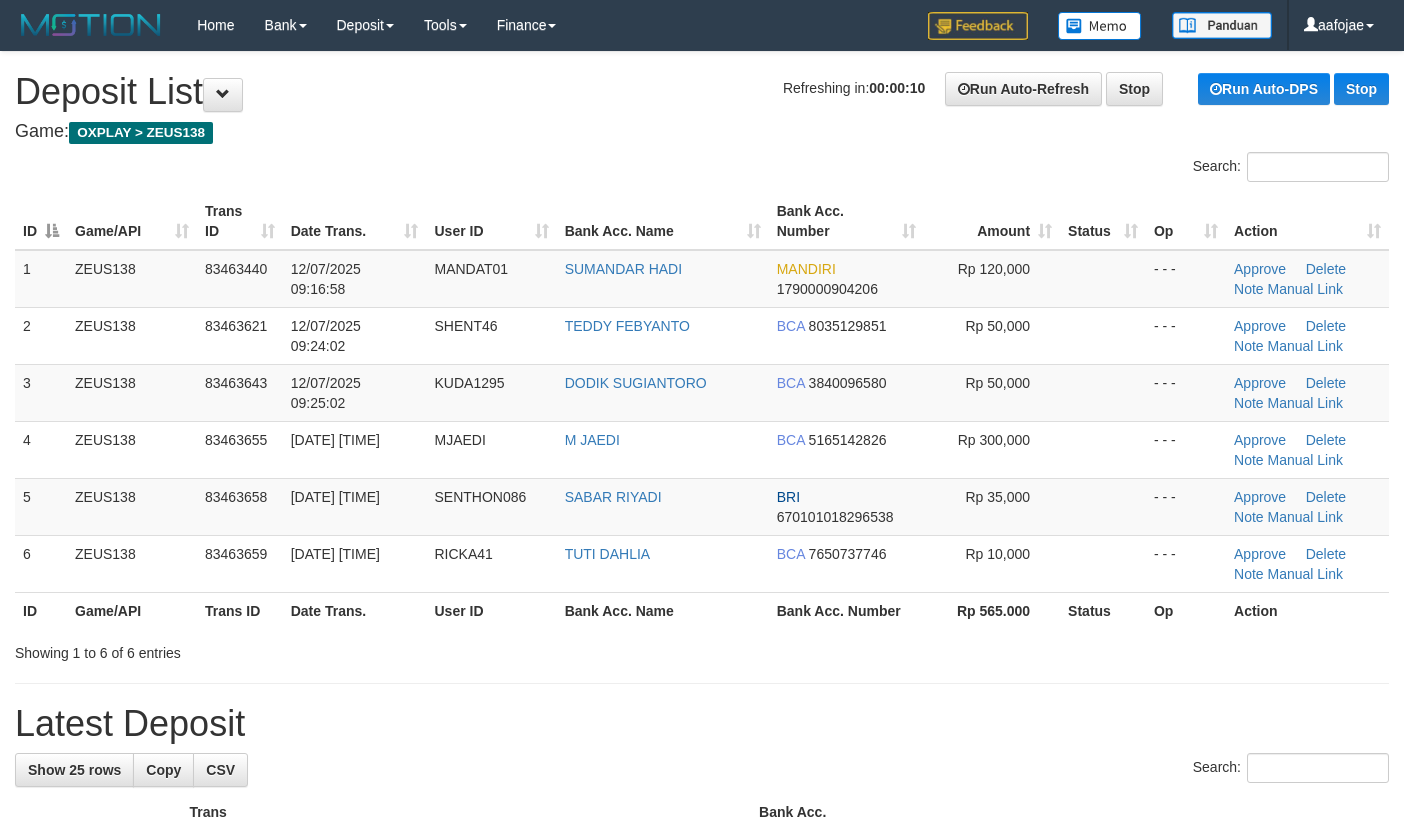 scroll, scrollTop: 0, scrollLeft: 0, axis: both 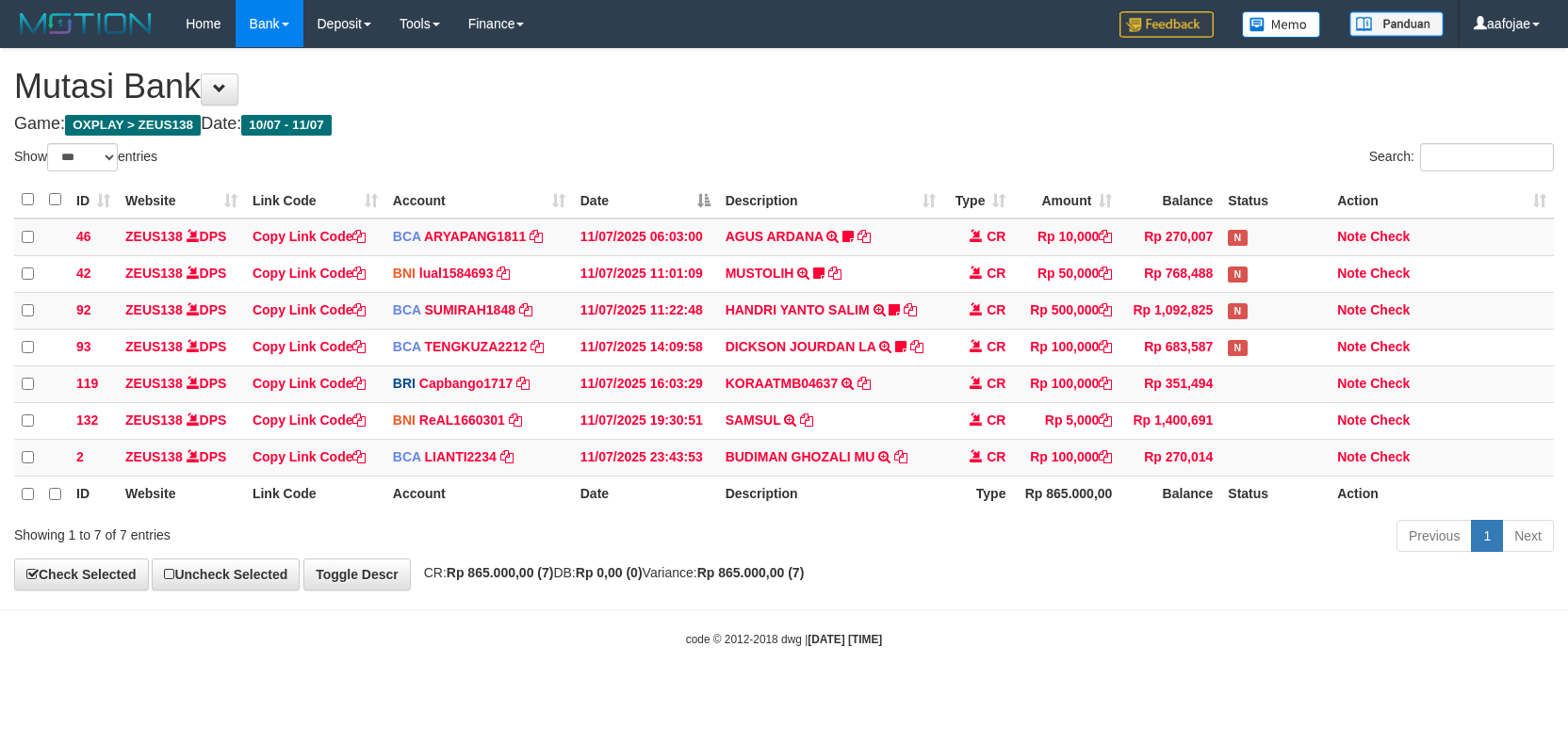 select on "***" 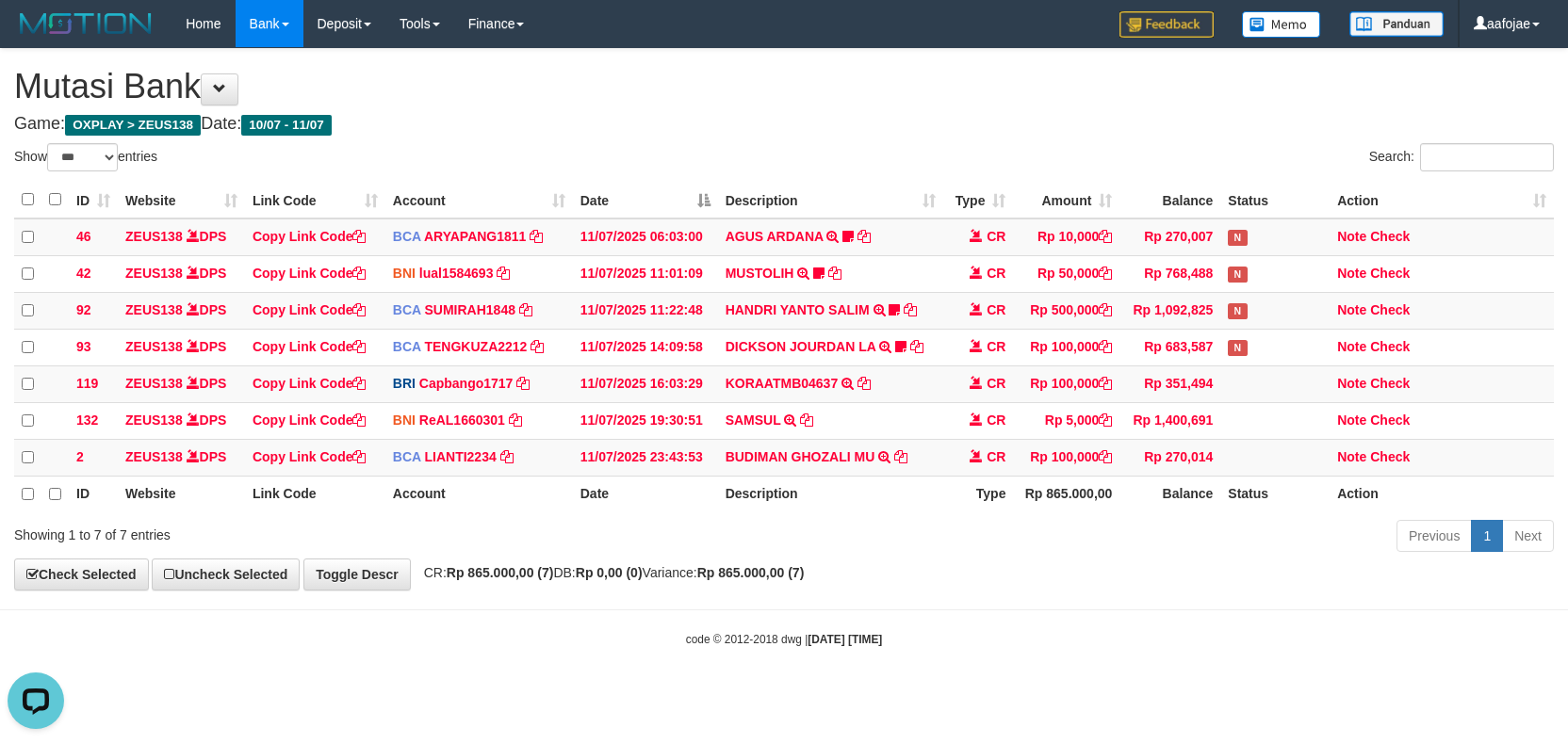 scroll, scrollTop: 0, scrollLeft: 0, axis: both 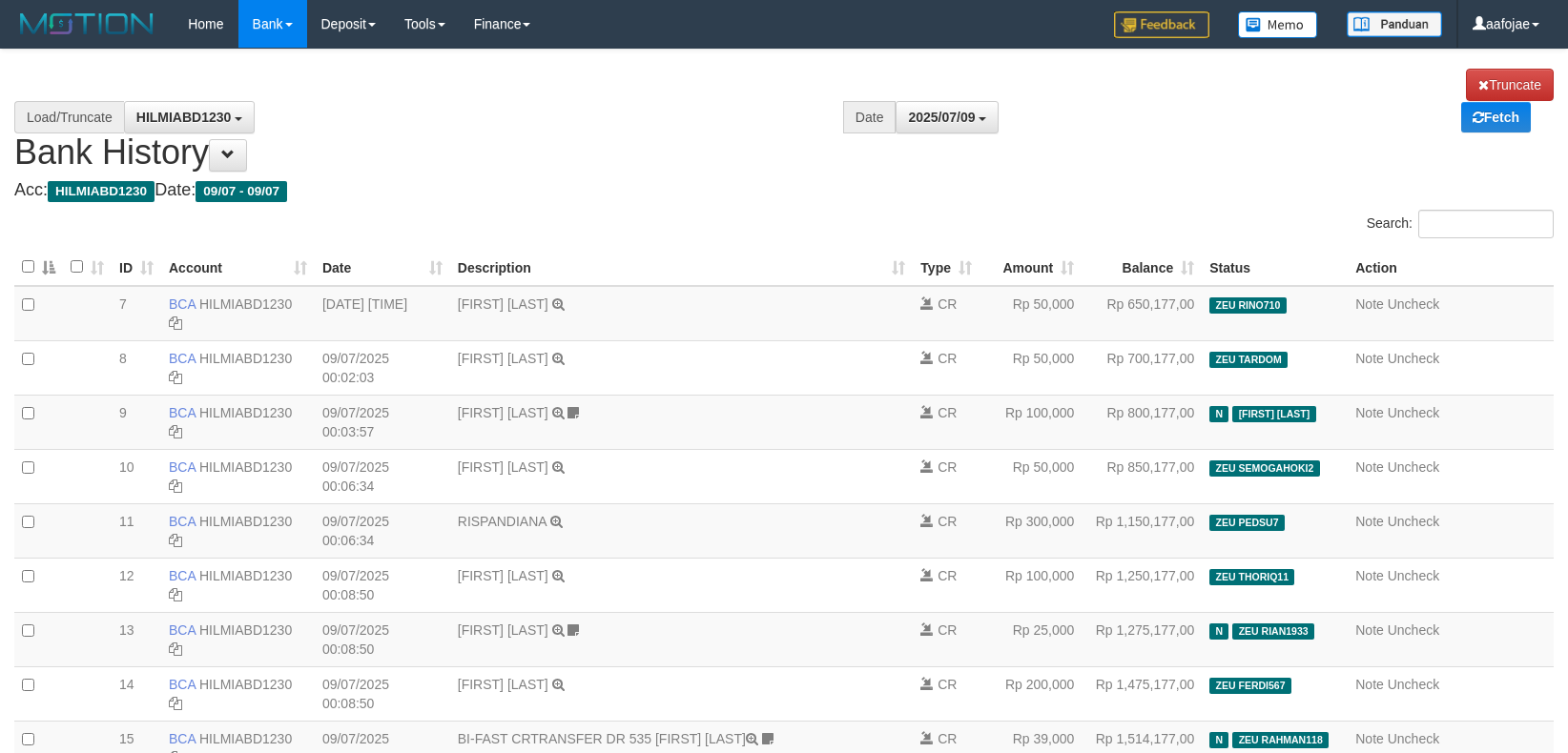 select on "****" 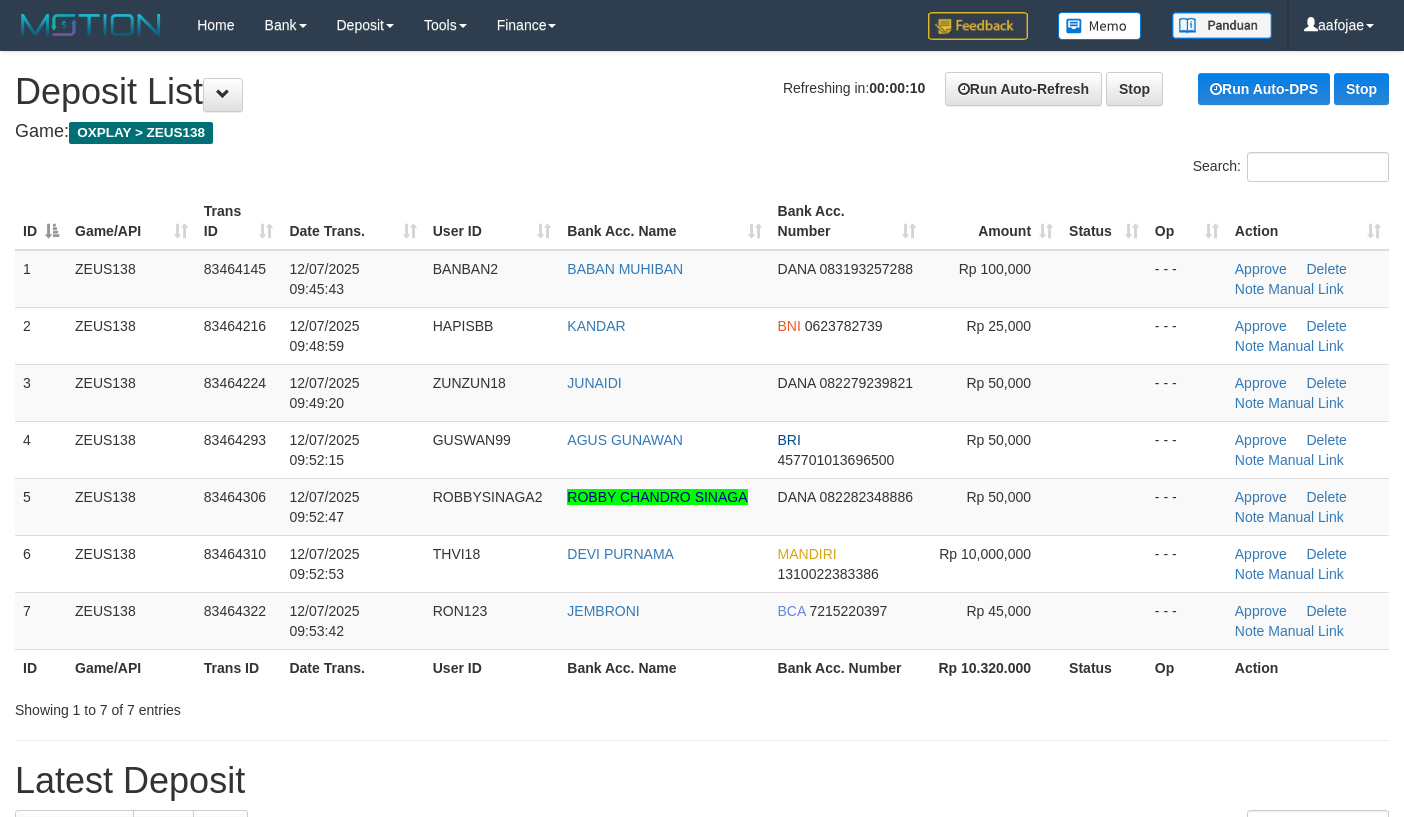 scroll, scrollTop: 0, scrollLeft: 0, axis: both 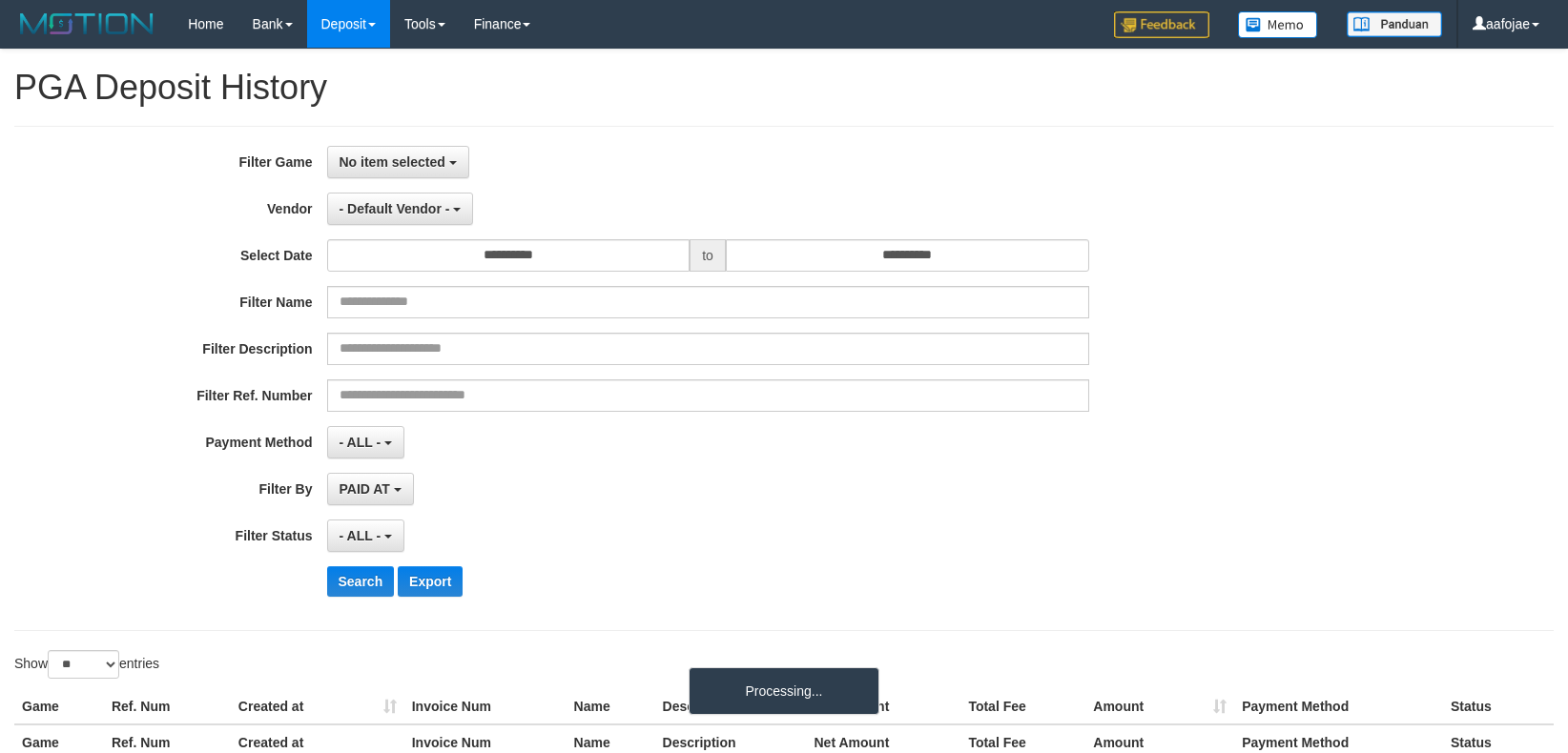 select on "**********" 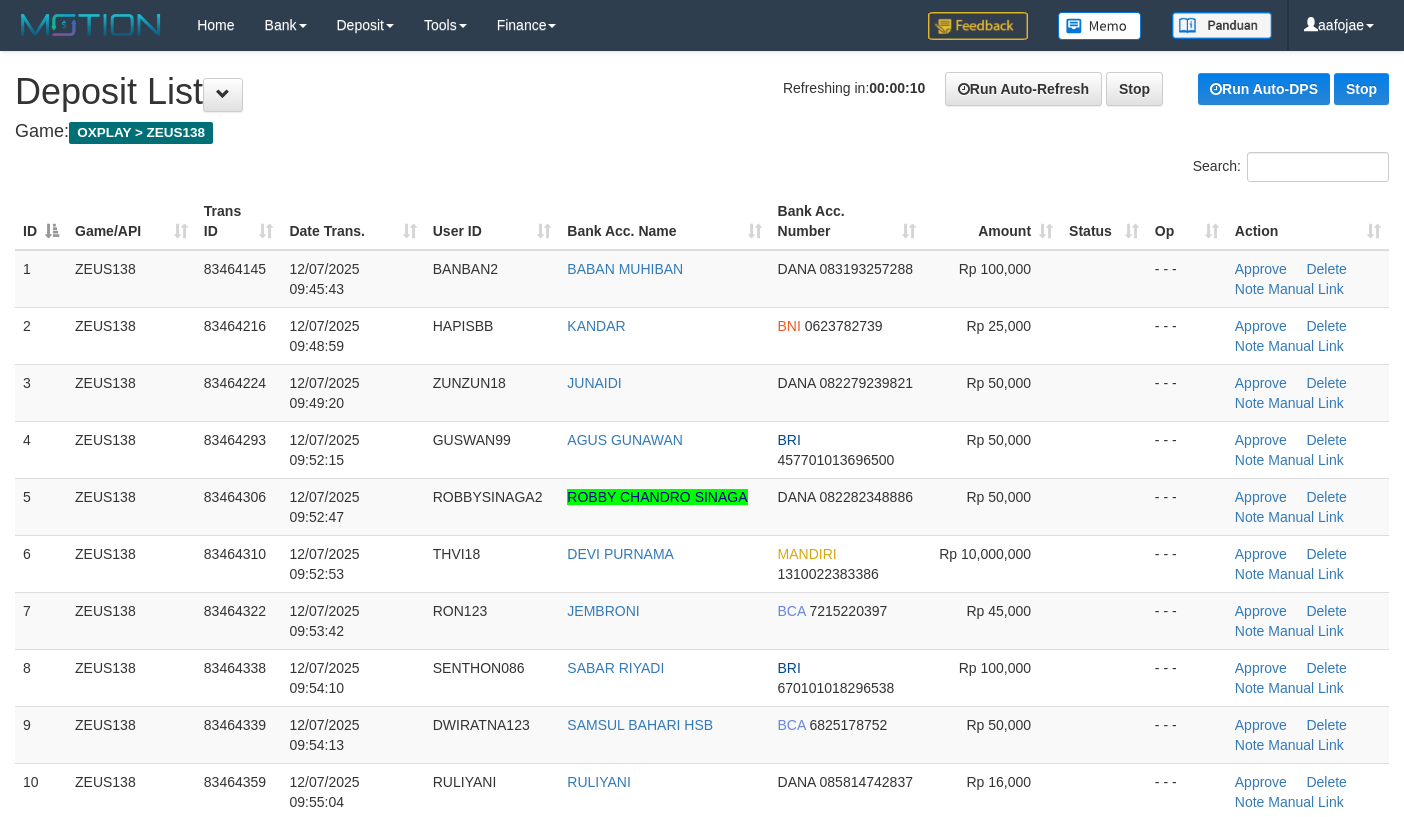 scroll, scrollTop: 0, scrollLeft: 0, axis: both 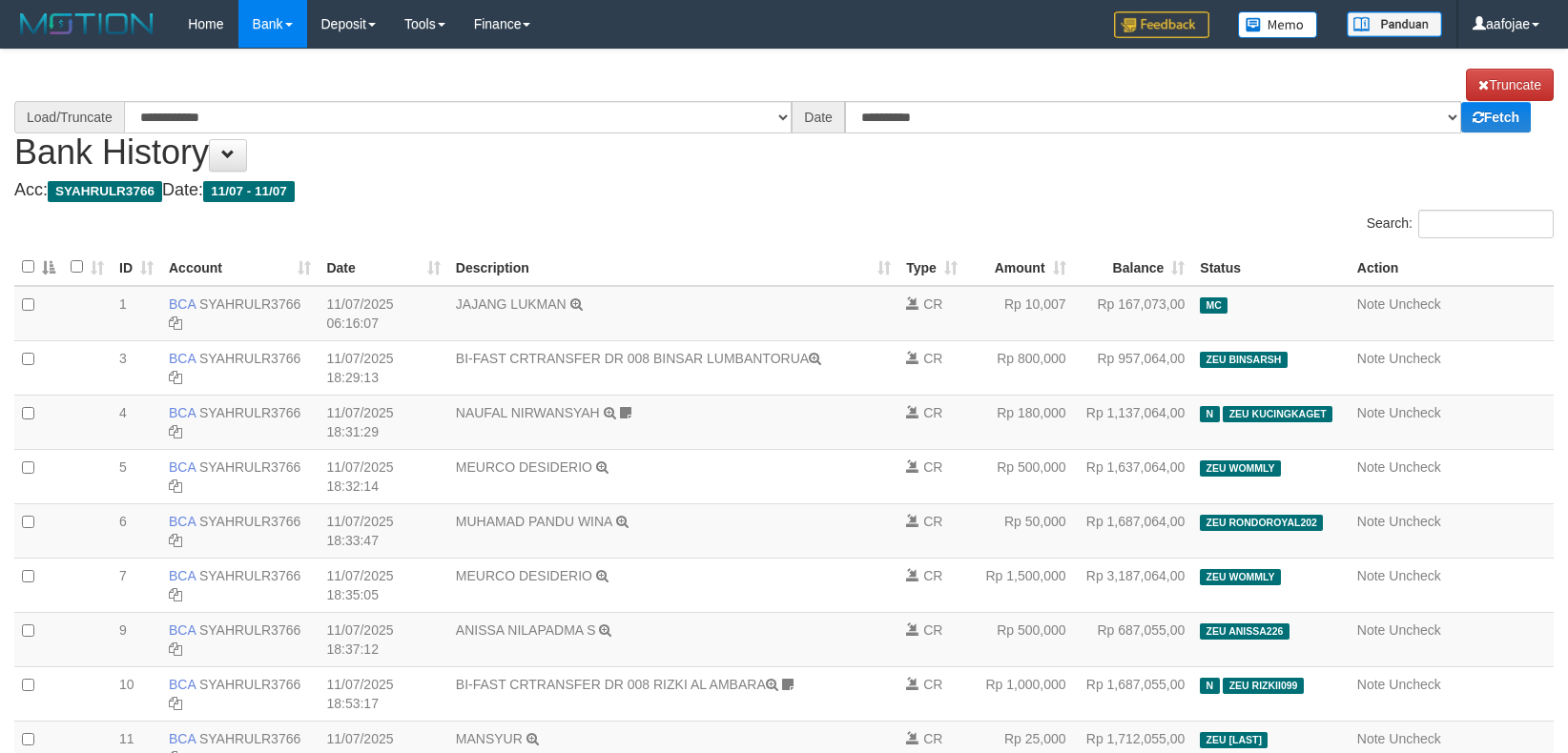 select on "****" 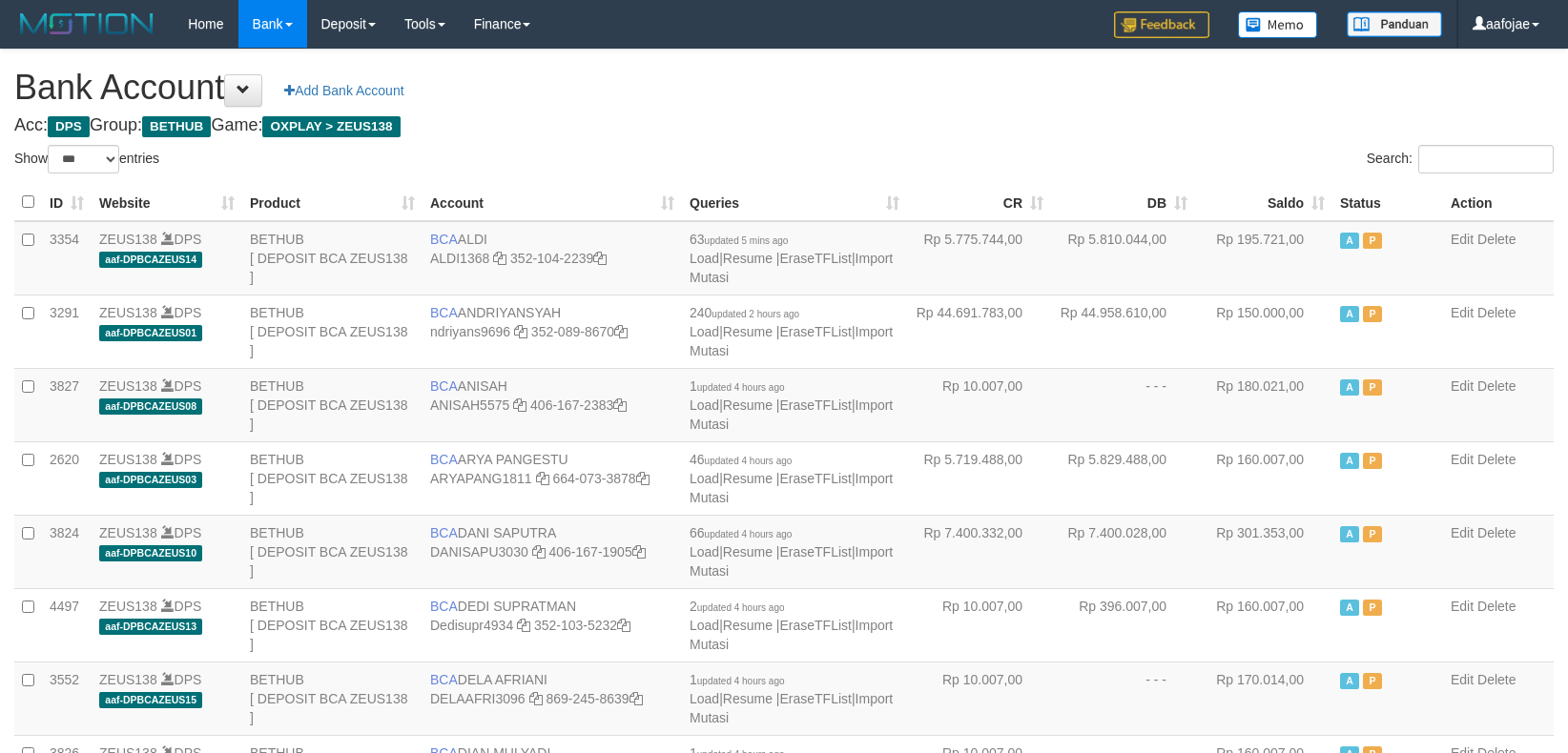 select on "***" 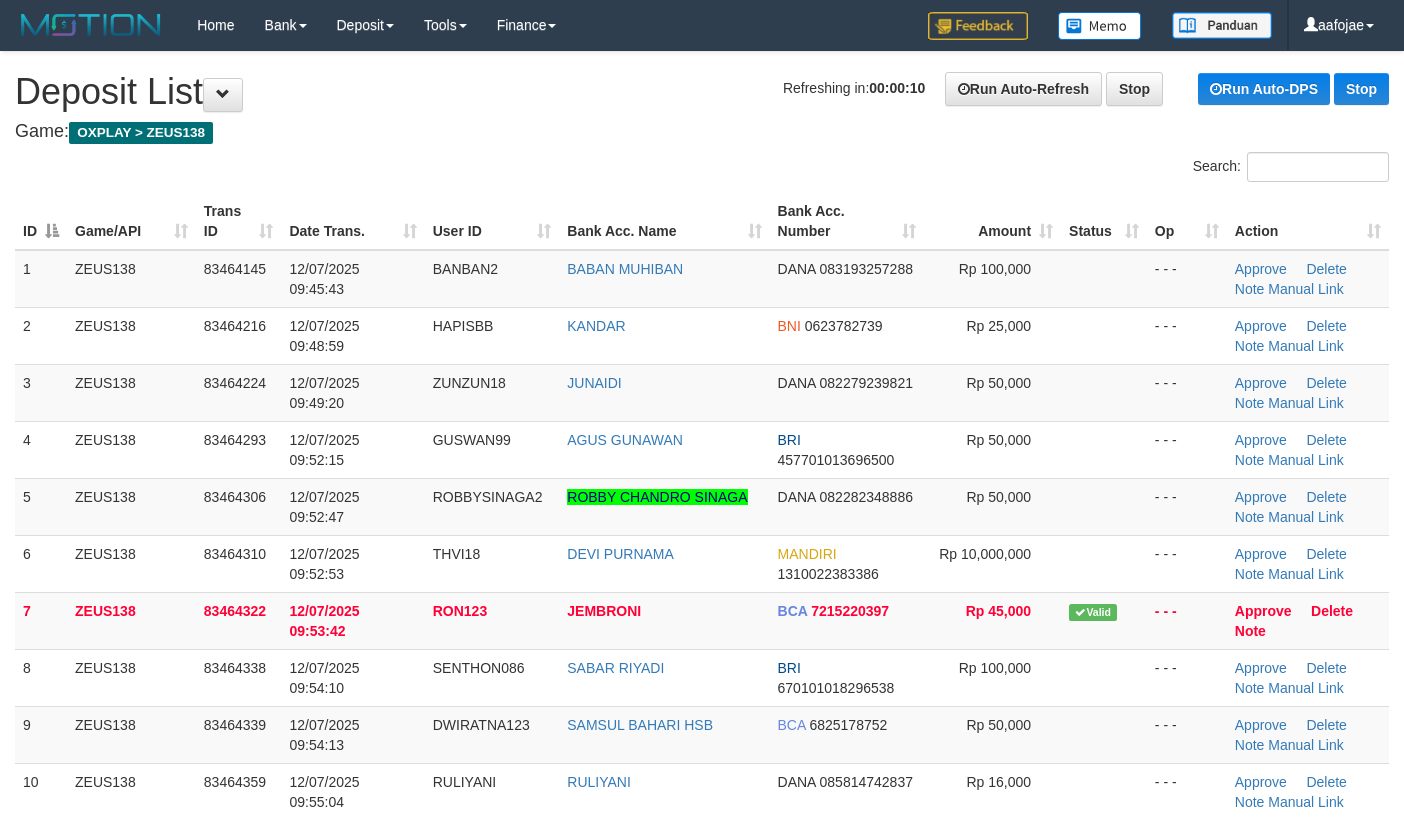scroll, scrollTop: 0, scrollLeft: 0, axis: both 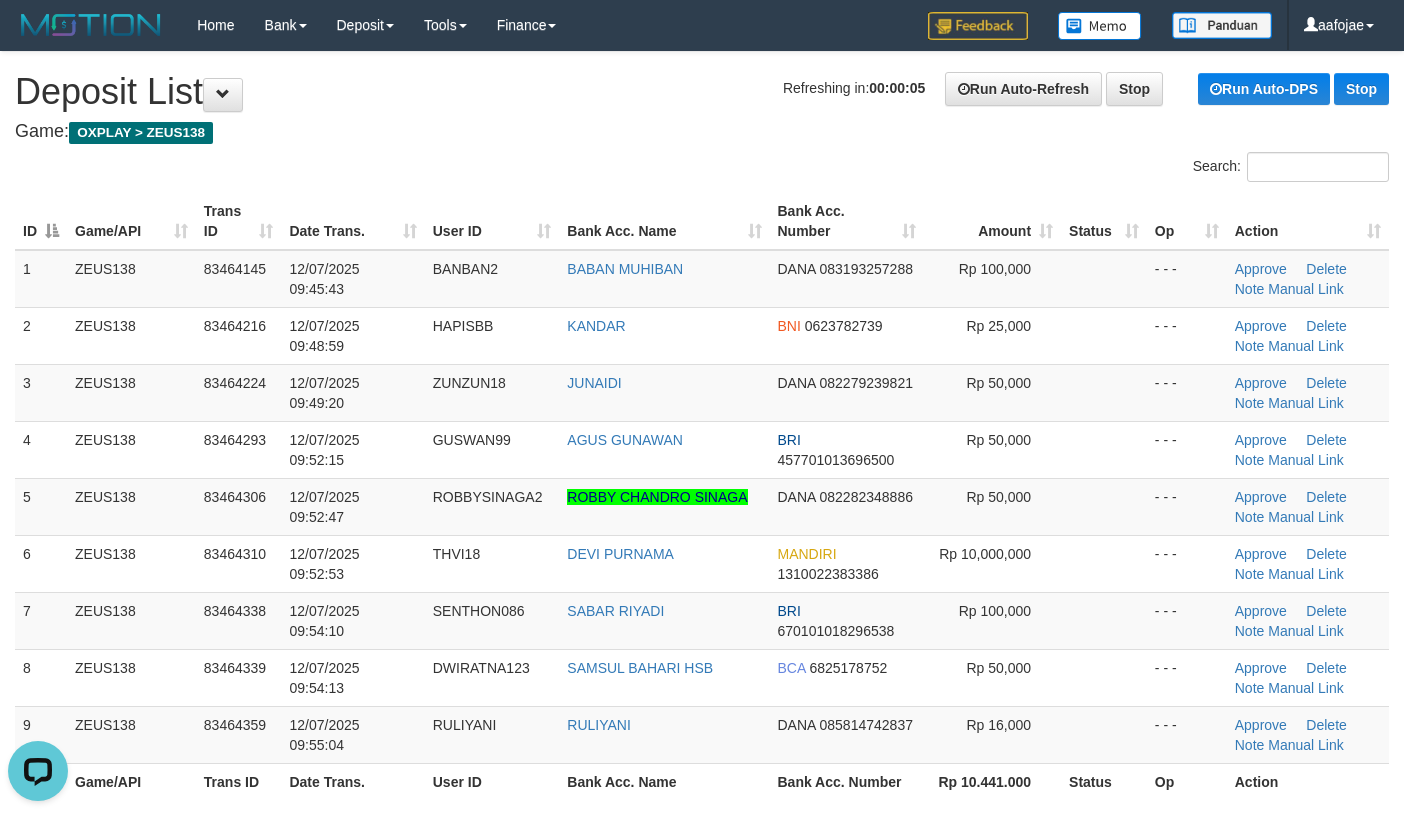 drag, startPoint x: 513, startPoint y: 85, endPoint x: 489, endPoint y: 82, distance: 24.186773 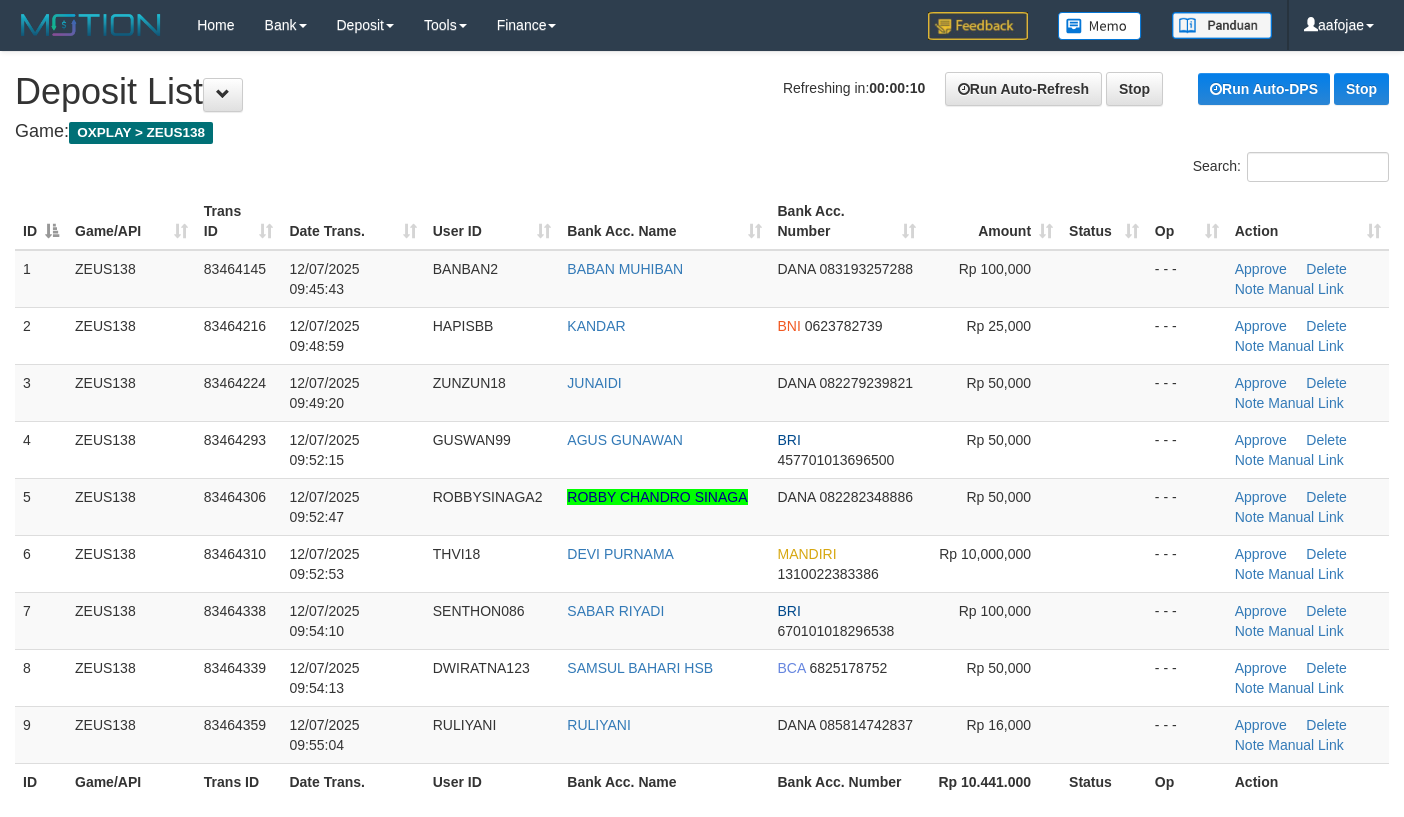 scroll, scrollTop: 0, scrollLeft: 0, axis: both 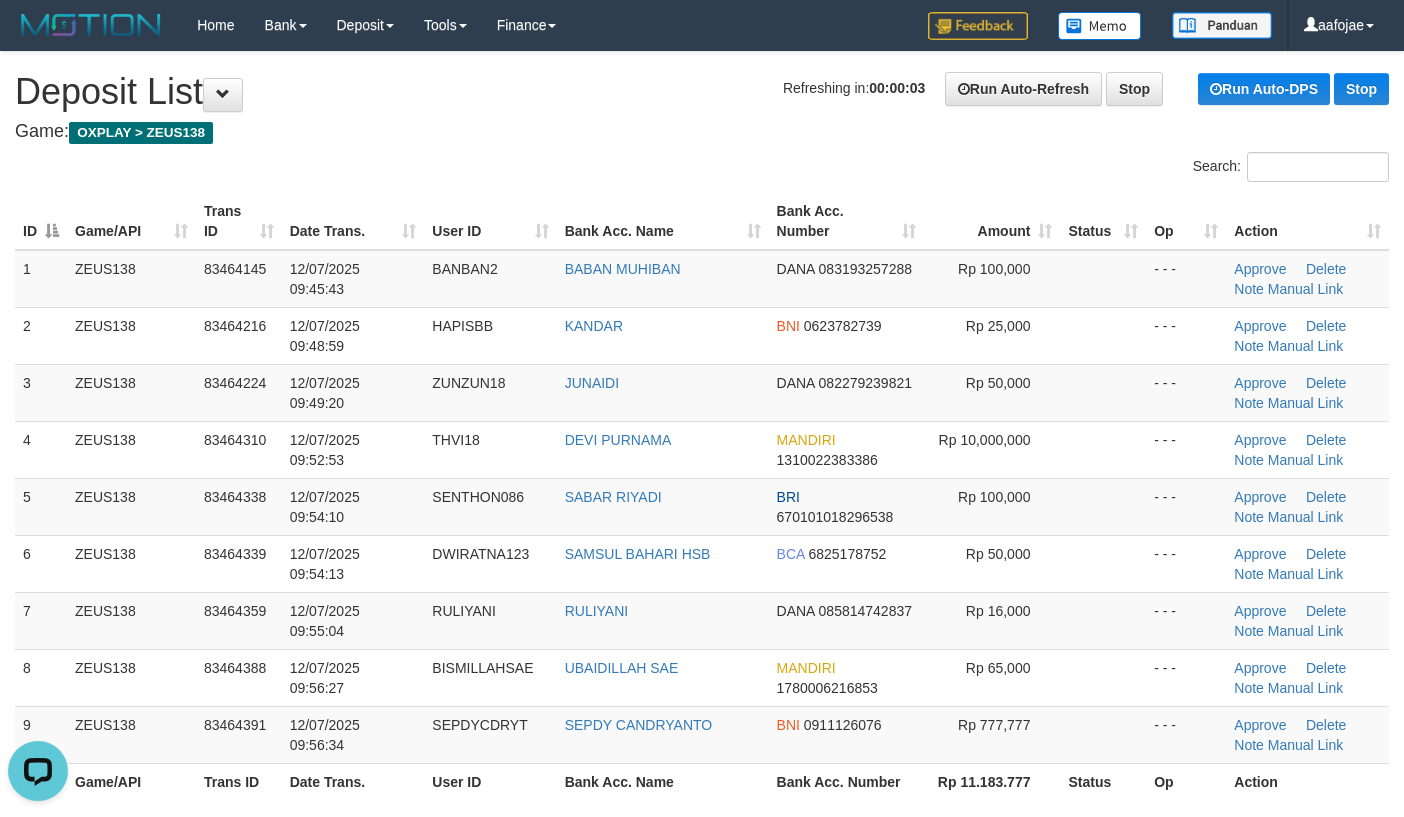 click on "Refreshing in:  00:00:03
Run Auto-Refresh
Stop
Run Auto-DPS
Stop
Deposit List" at bounding box center (702, 92) 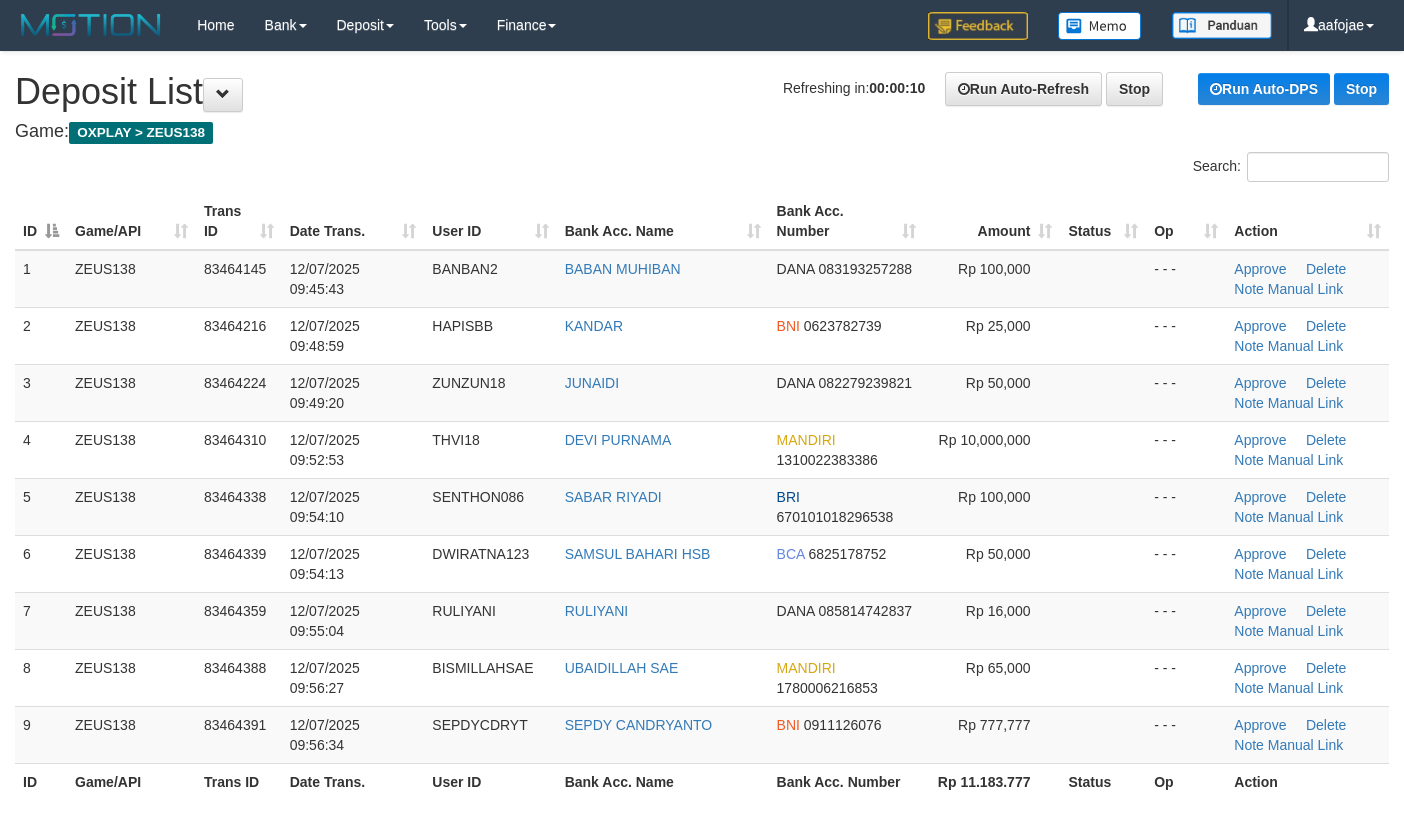 scroll, scrollTop: 0, scrollLeft: 0, axis: both 